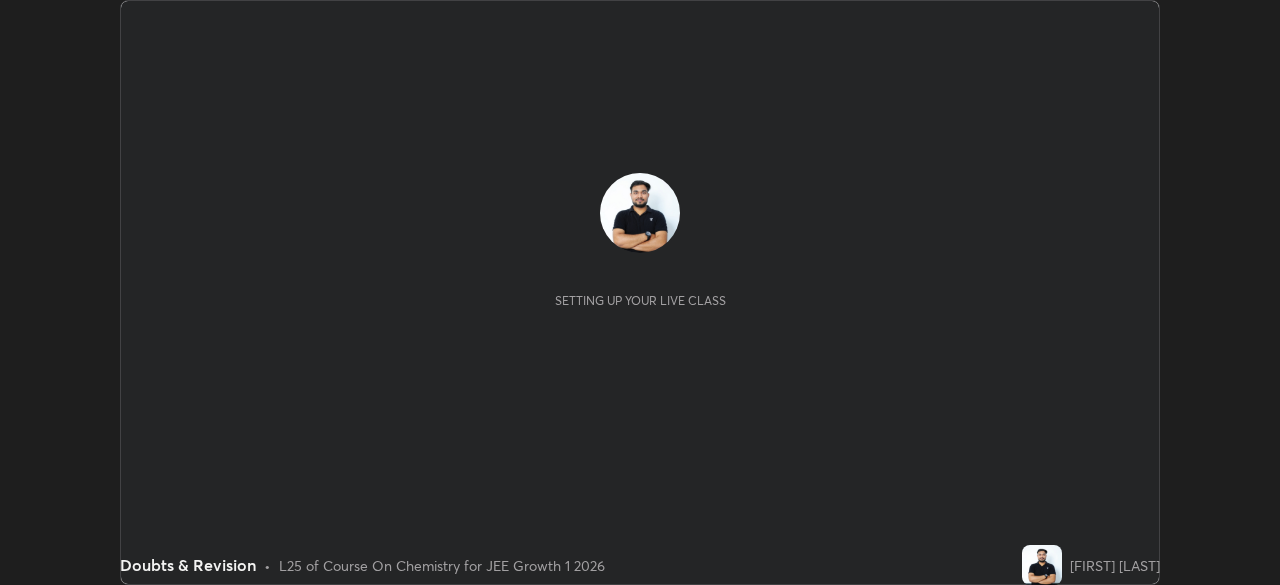 scroll, scrollTop: 0, scrollLeft: 0, axis: both 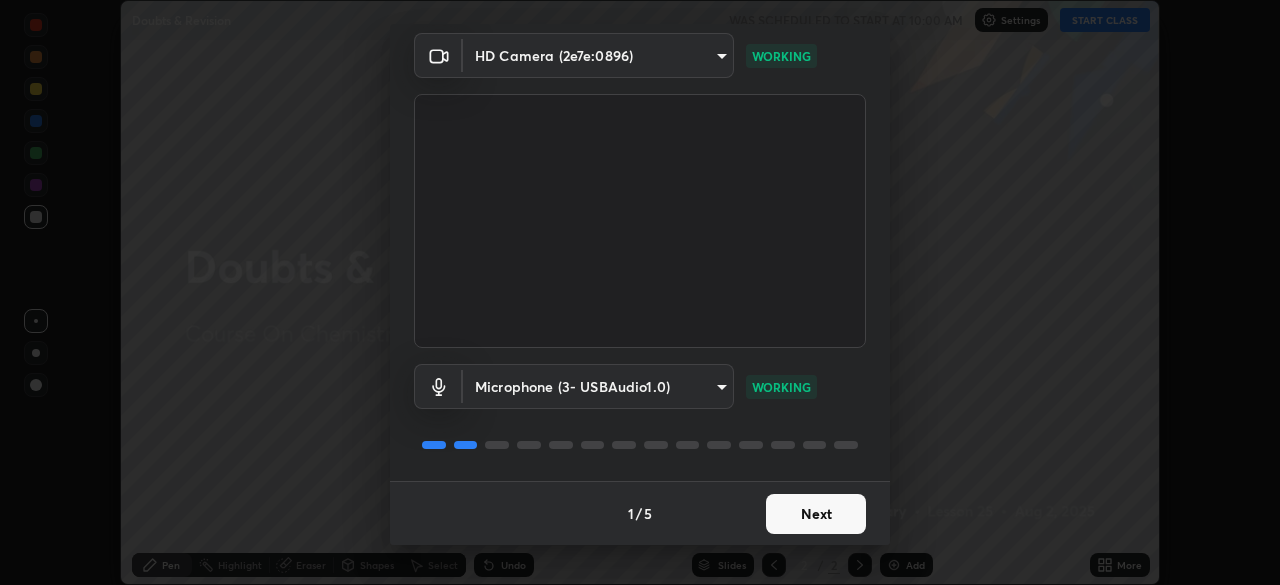 click on "Next" at bounding box center (816, 514) 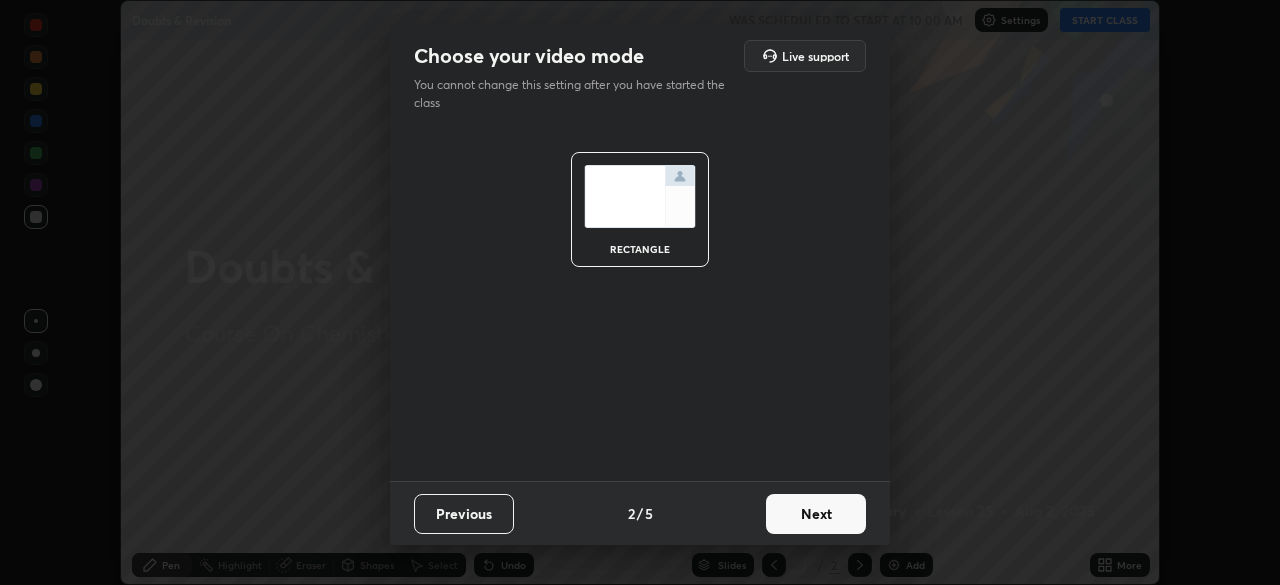 scroll, scrollTop: 0, scrollLeft: 0, axis: both 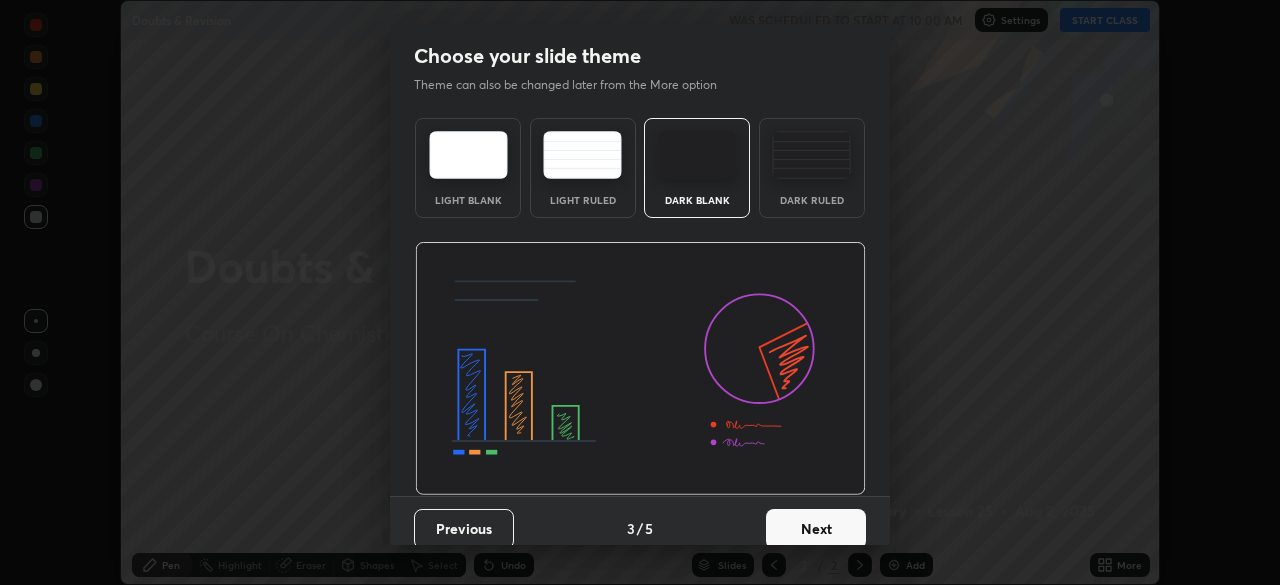 click on "Next" at bounding box center [816, 529] 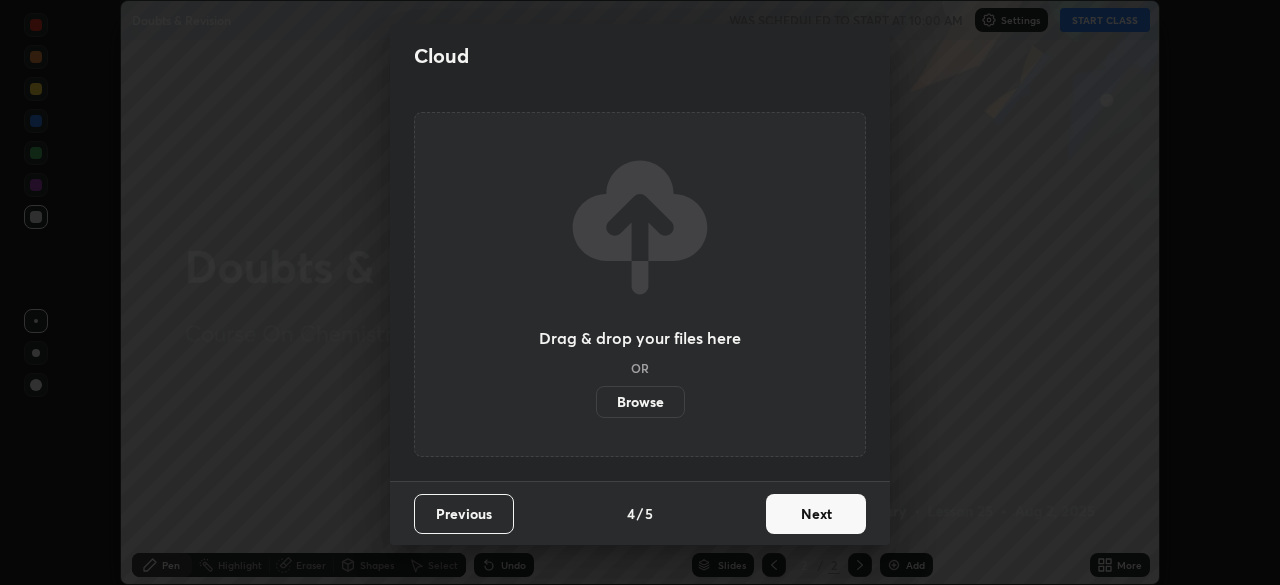 click on "Next" at bounding box center (816, 514) 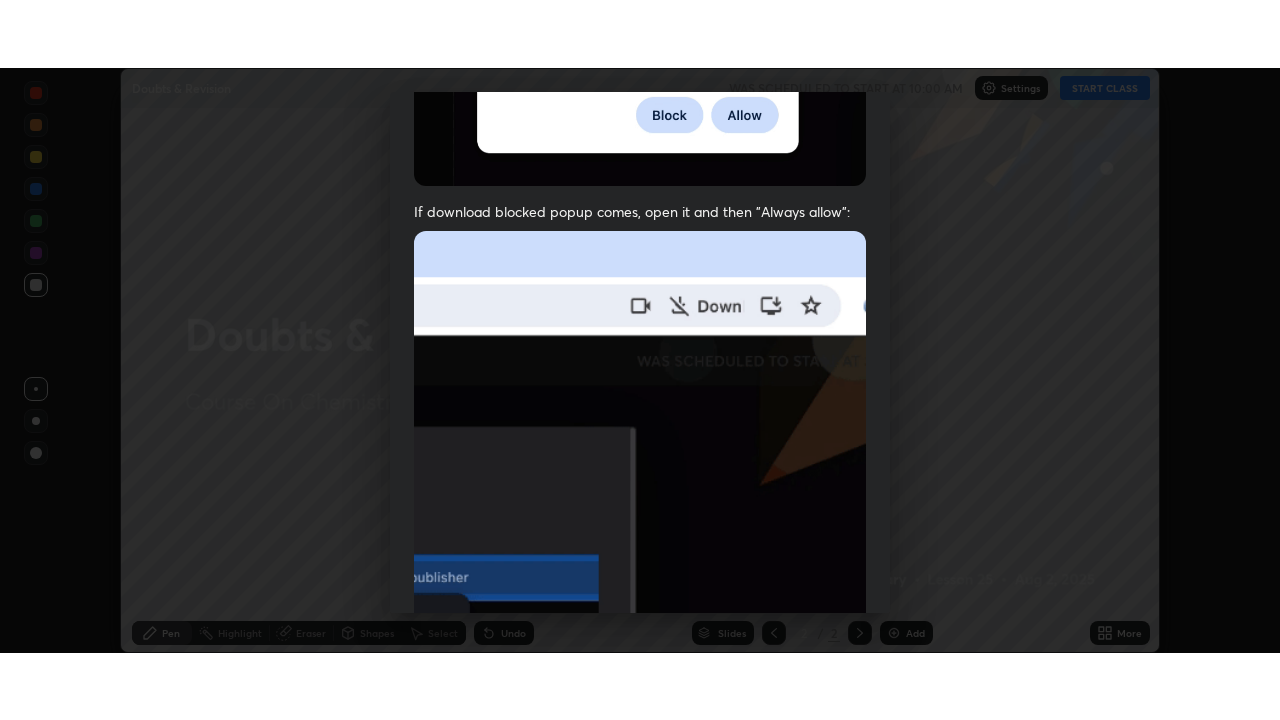 scroll, scrollTop: 479, scrollLeft: 0, axis: vertical 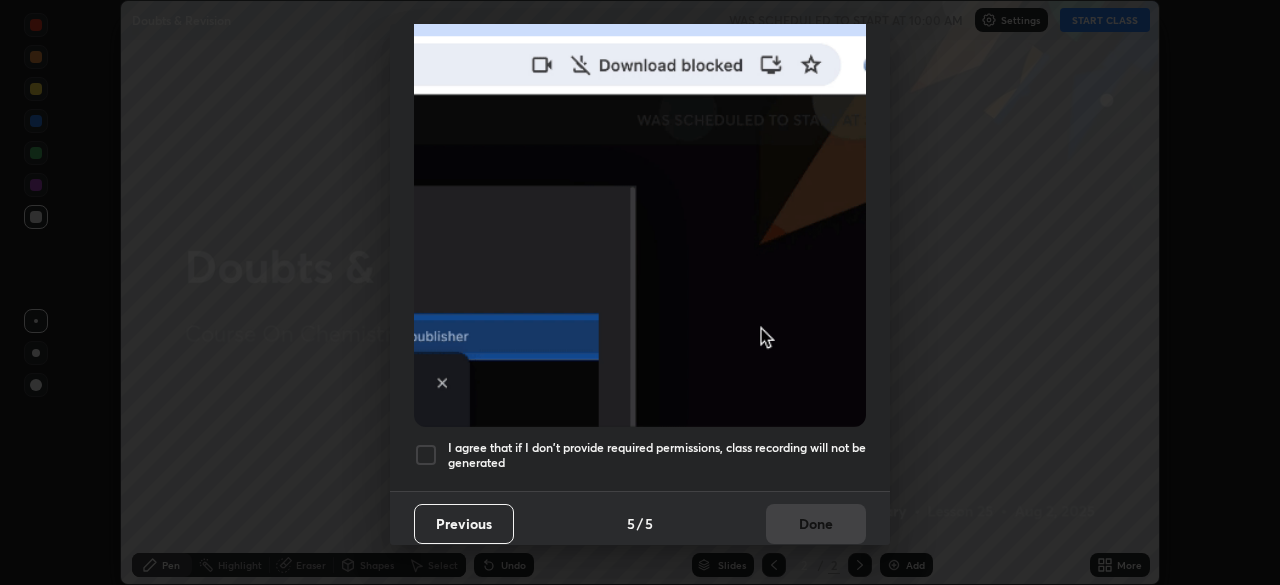 click at bounding box center (426, 455) 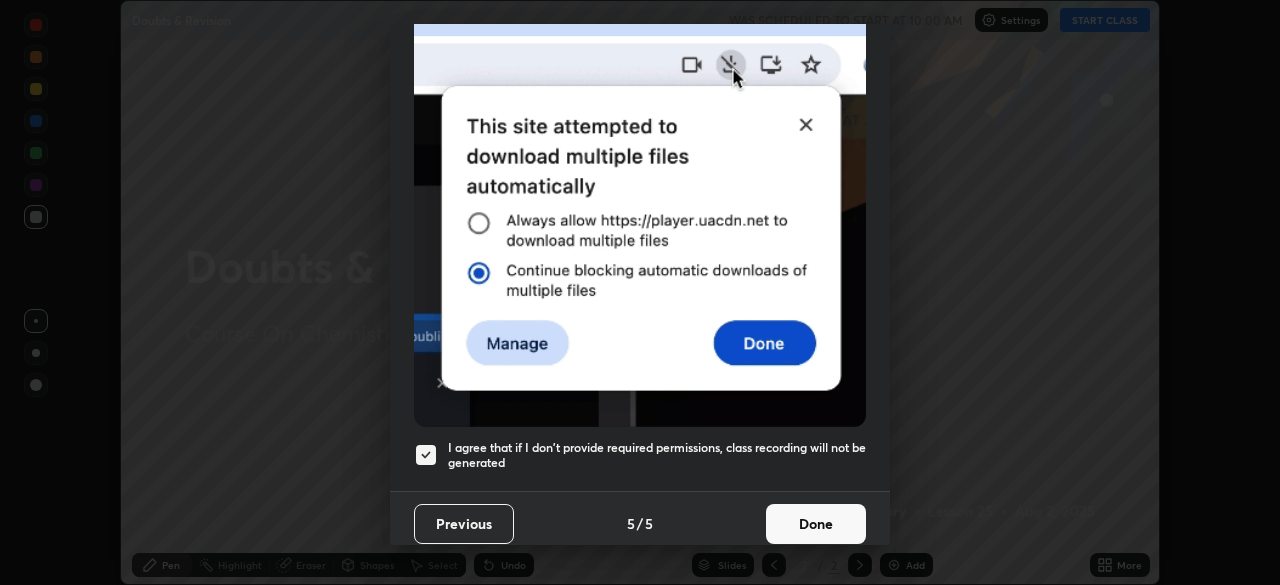 click on "Done" at bounding box center (816, 524) 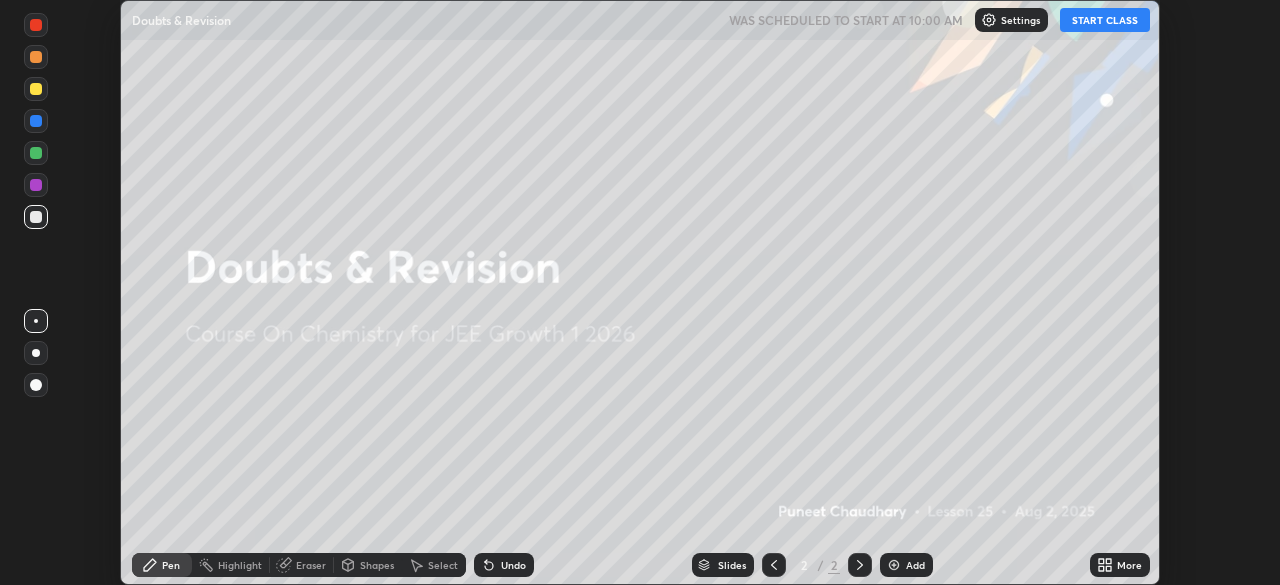 click on "START CLASS" at bounding box center (1105, 20) 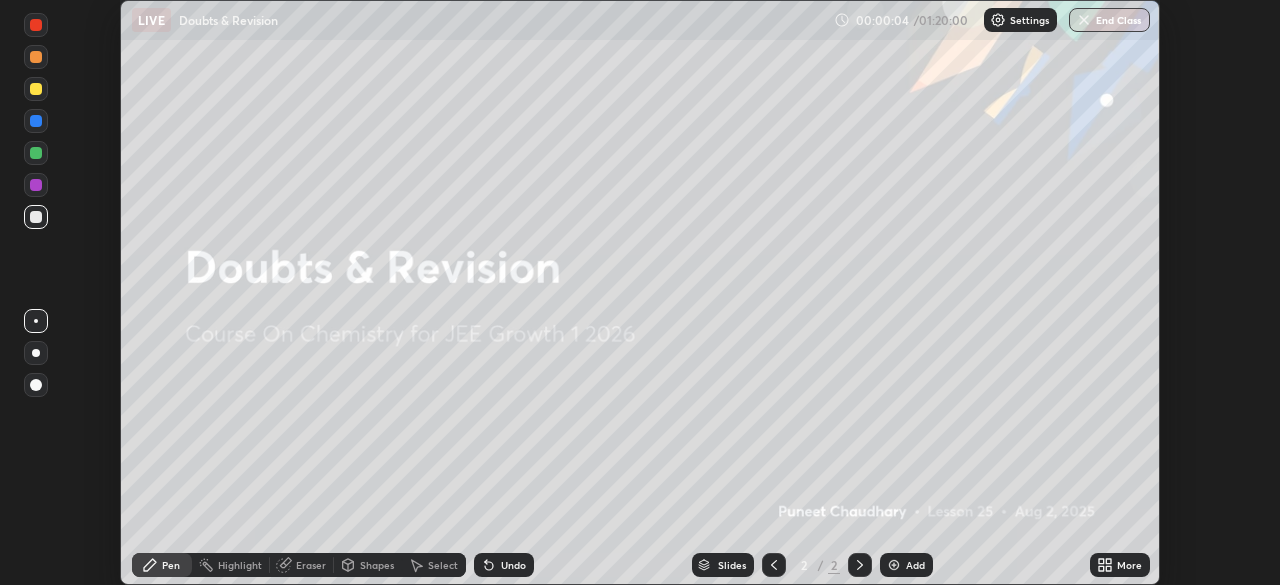 click 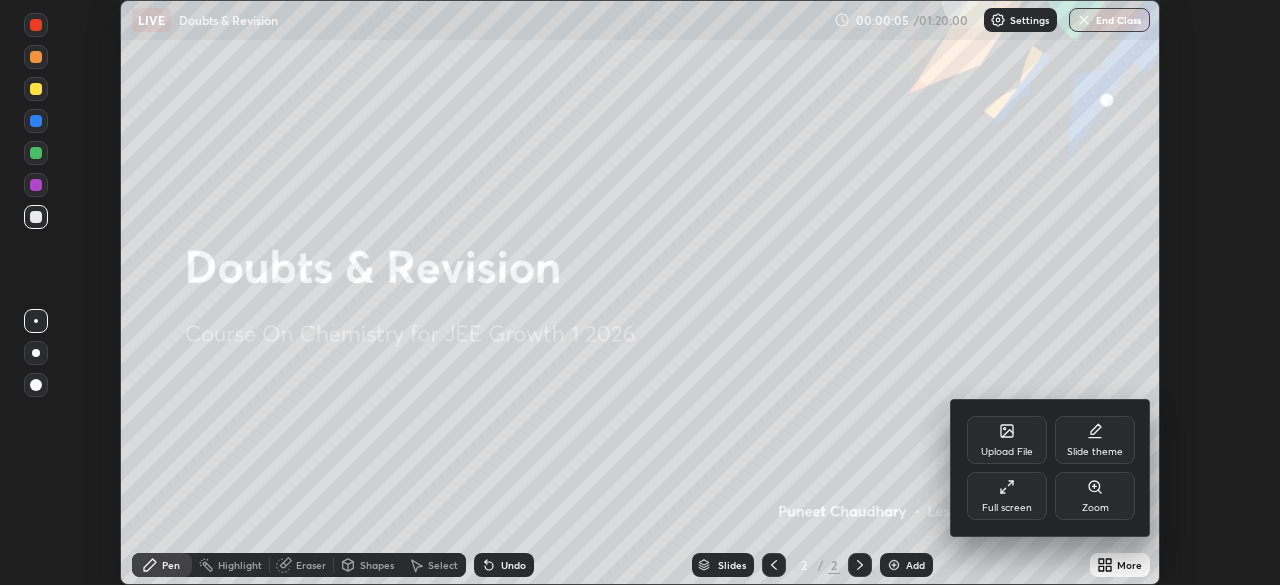 click 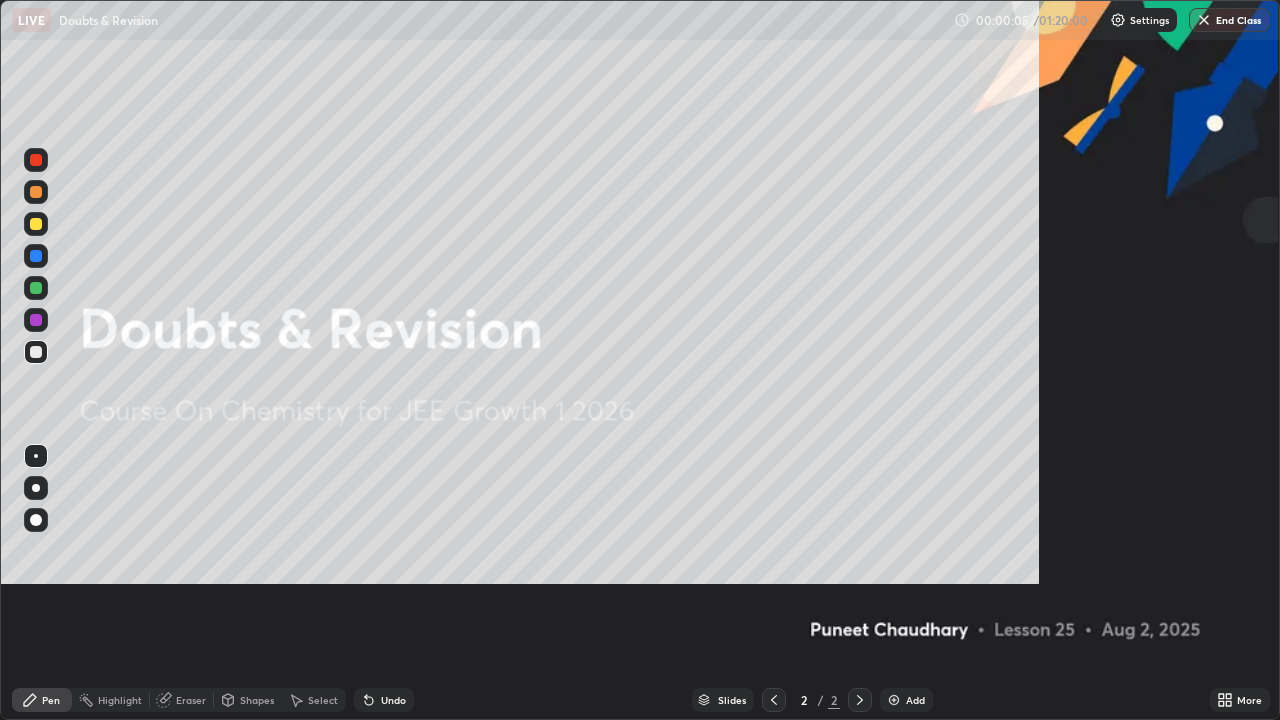 scroll, scrollTop: 99280, scrollLeft: 98720, axis: both 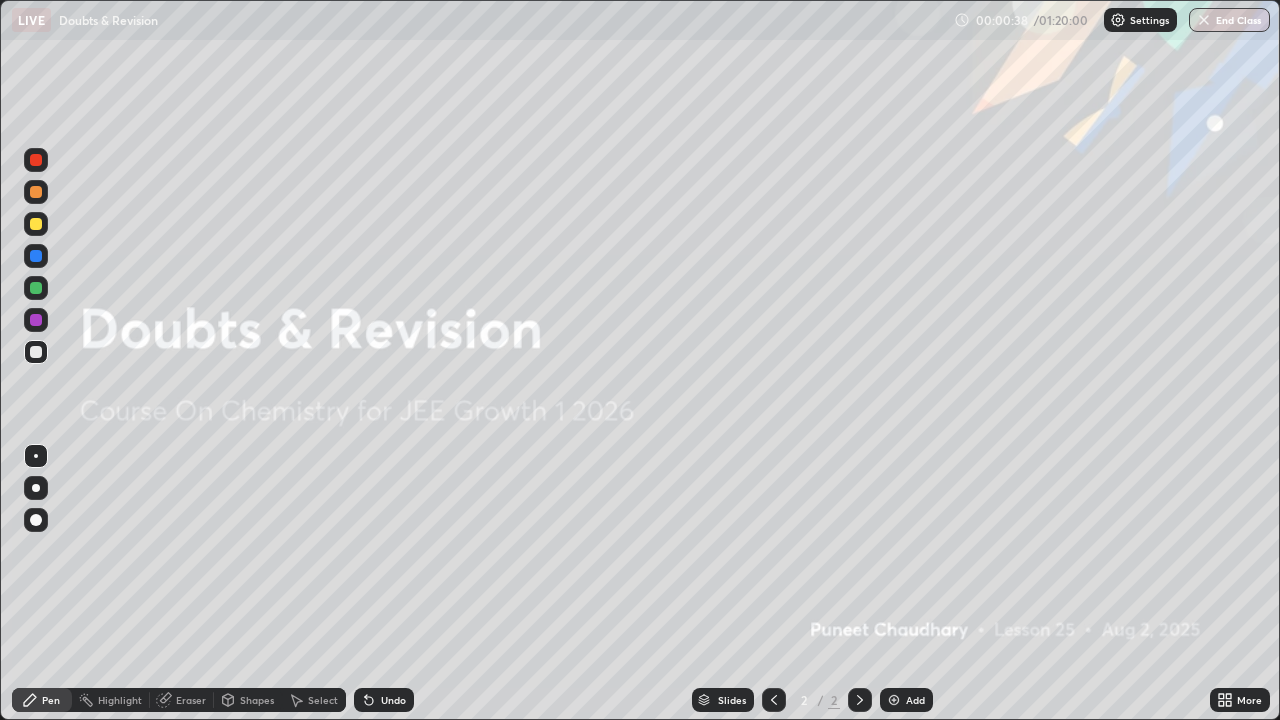 click on "Add" at bounding box center [915, 700] 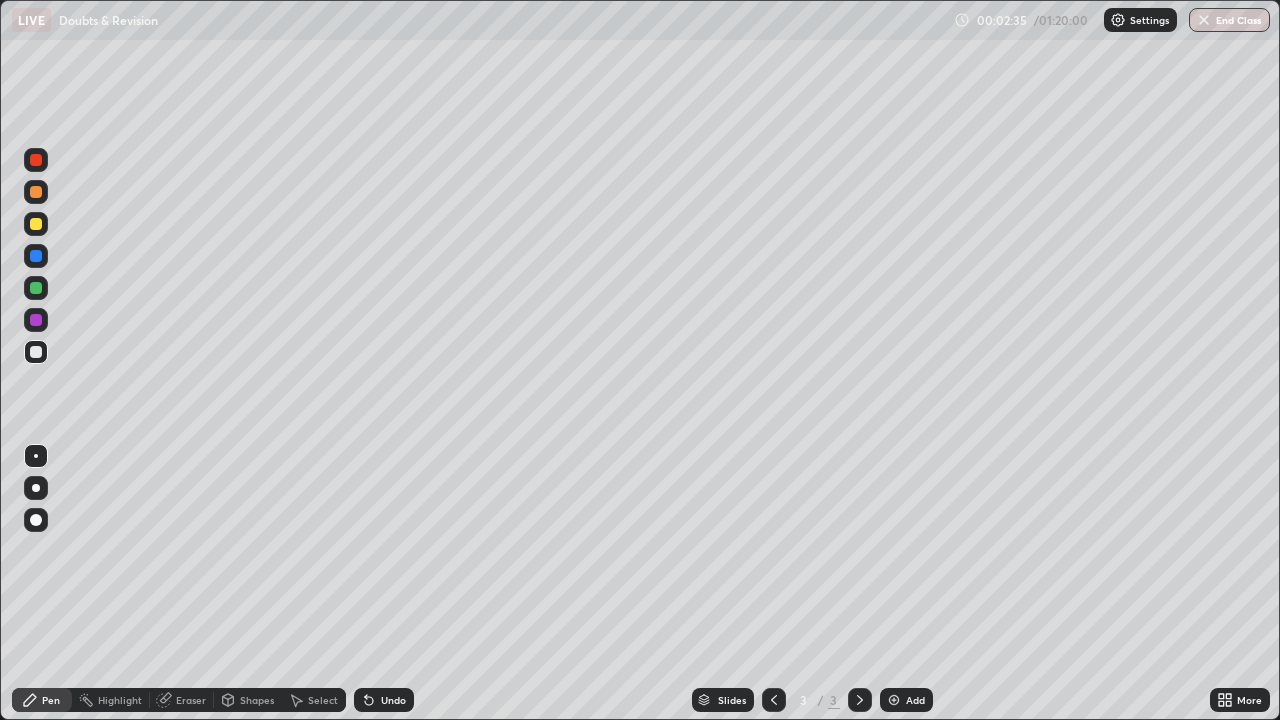 click at bounding box center [36, 488] 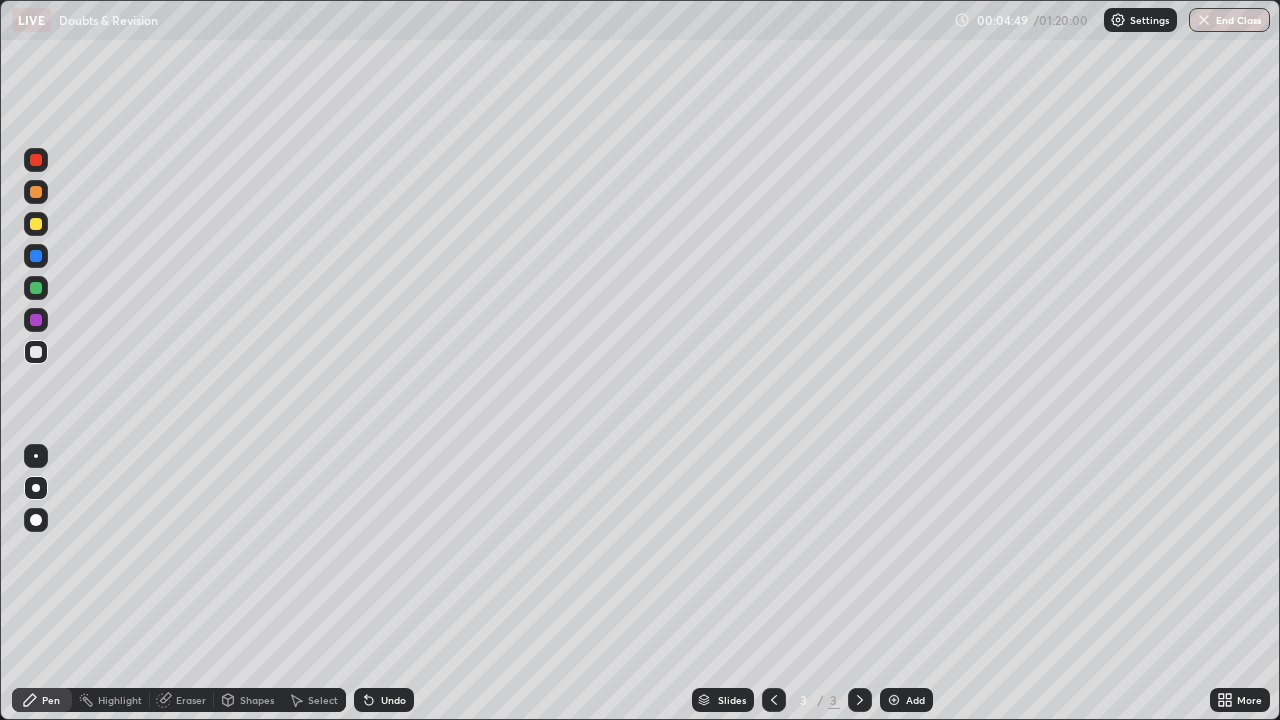 click at bounding box center (36, 224) 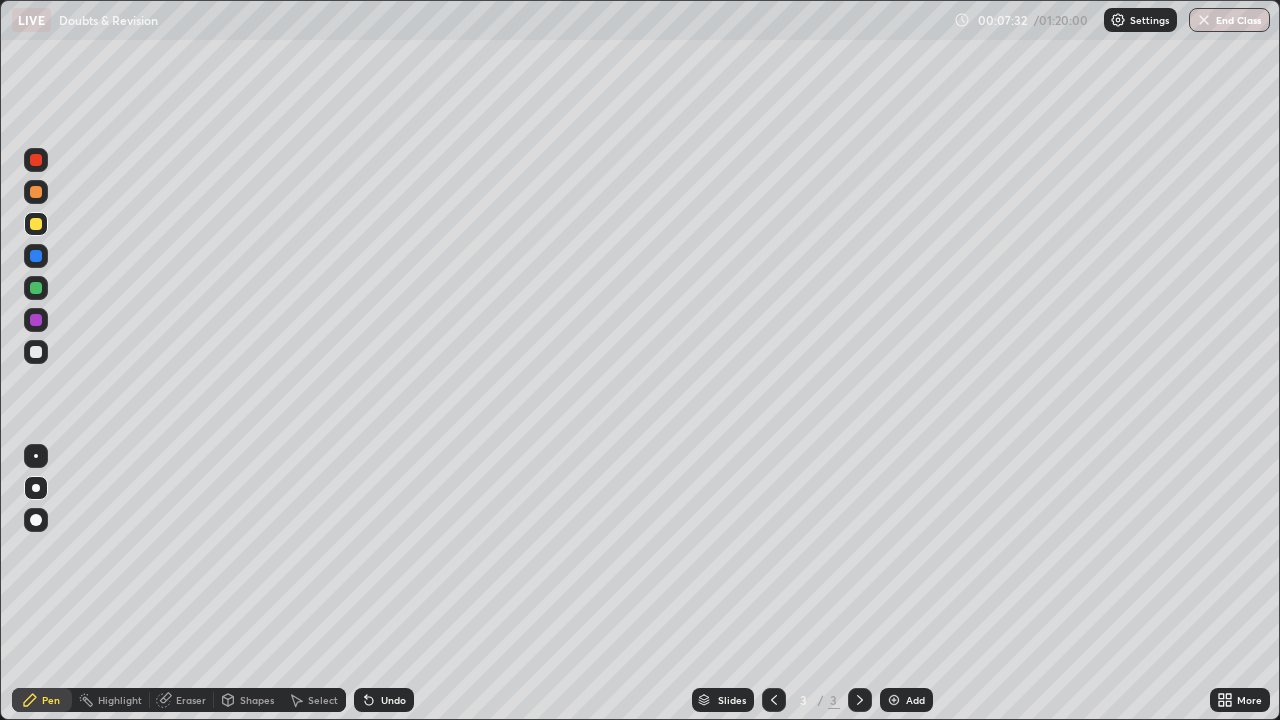 click at bounding box center (894, 700) 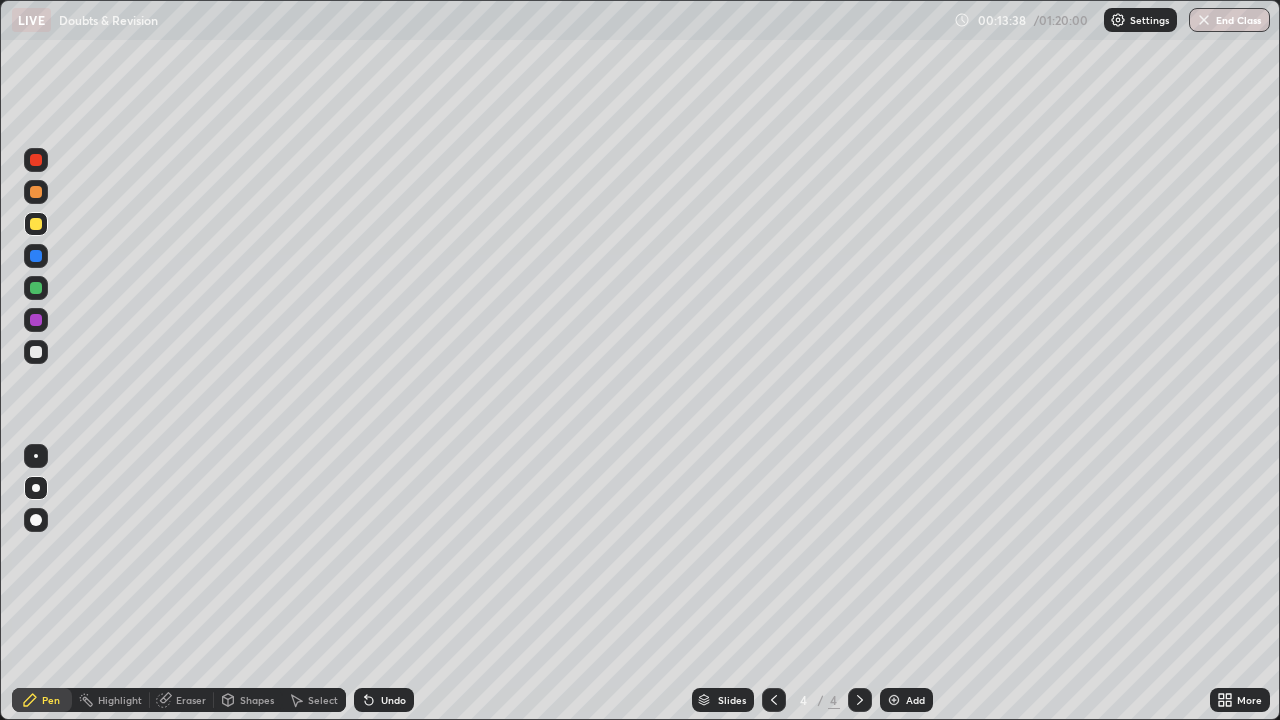 click at bounding box center [36, 352] 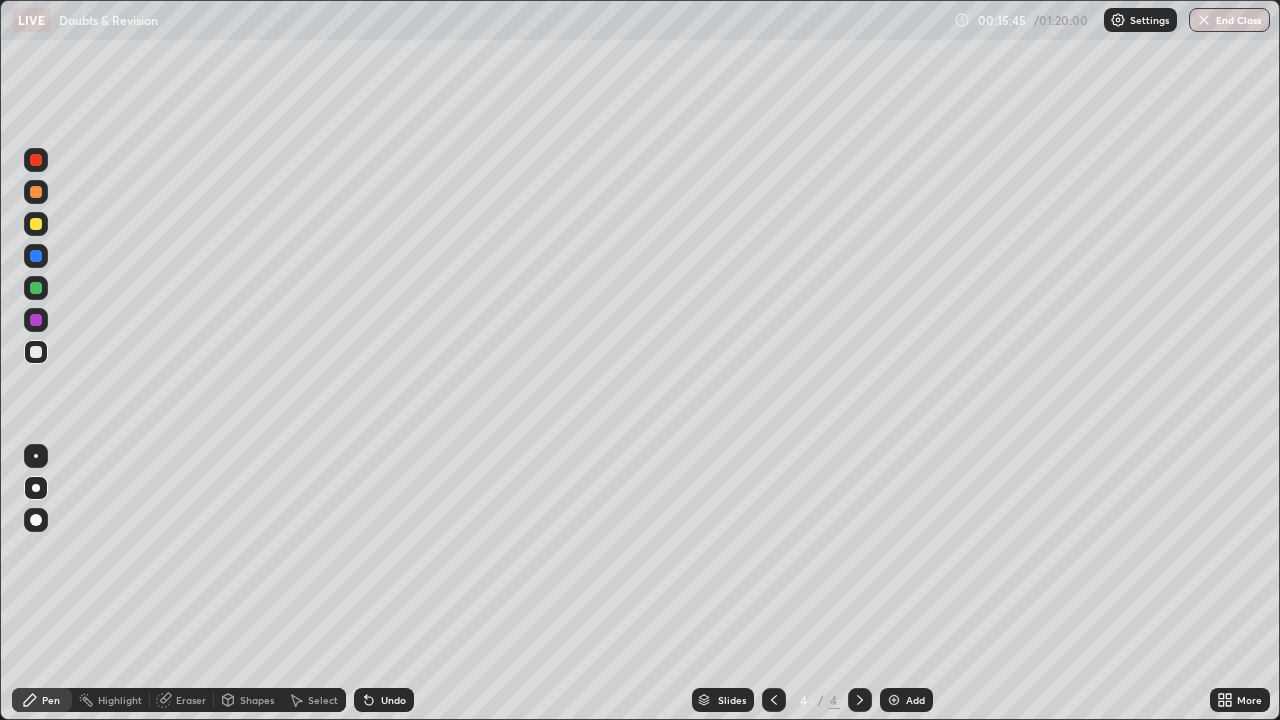 click on "Add" at bounding box center (915, 700) 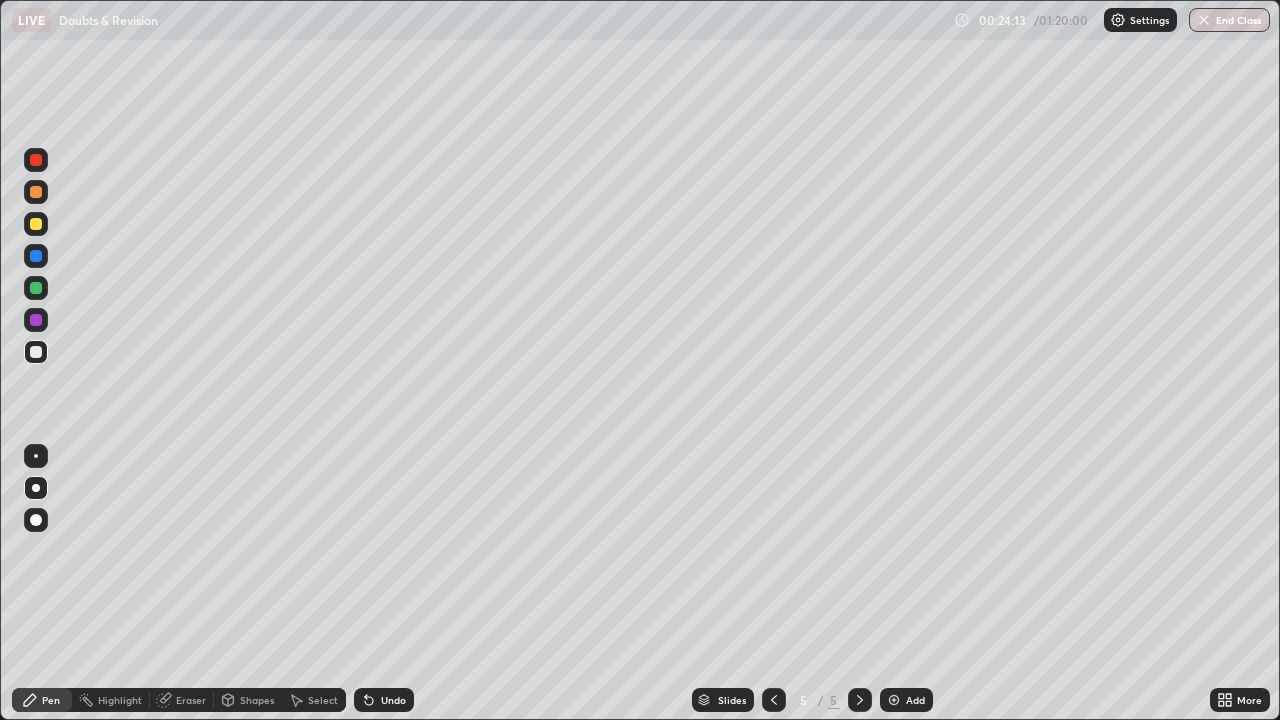 click on "Add" at bounding box center [915, 700] 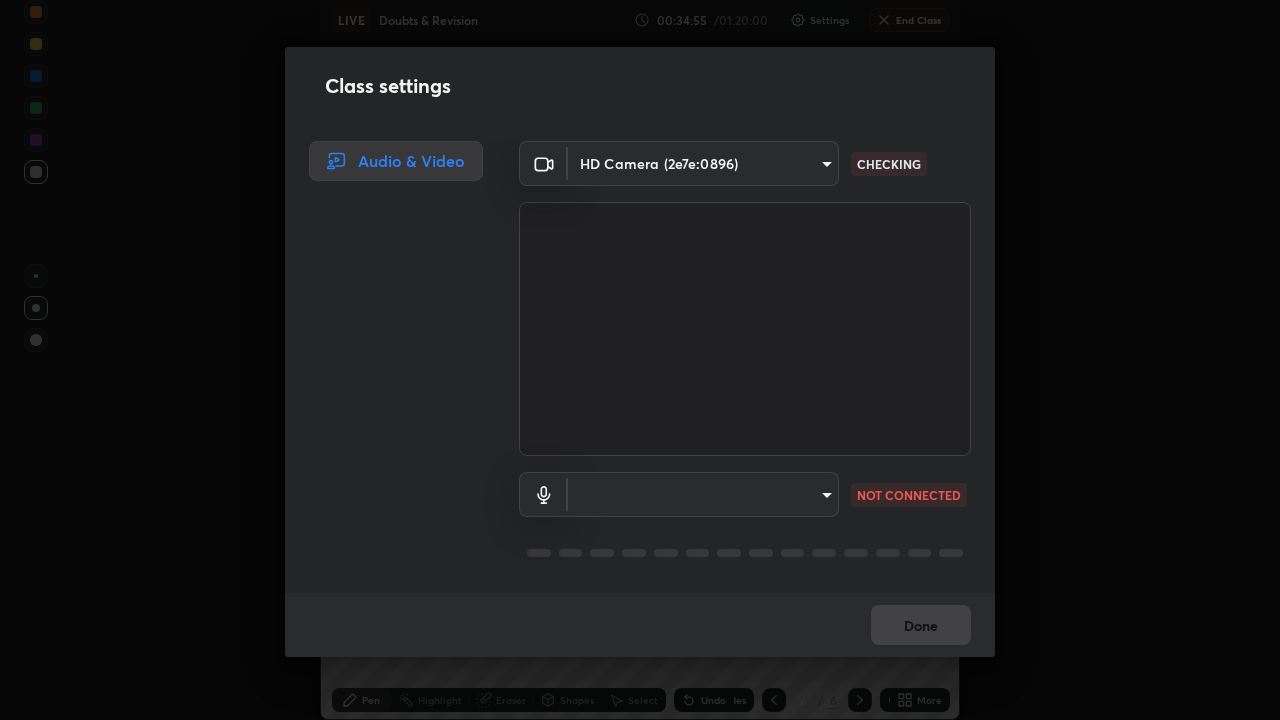 scroll, scrollTop: 720, scrollLeft: 1280, axis: both 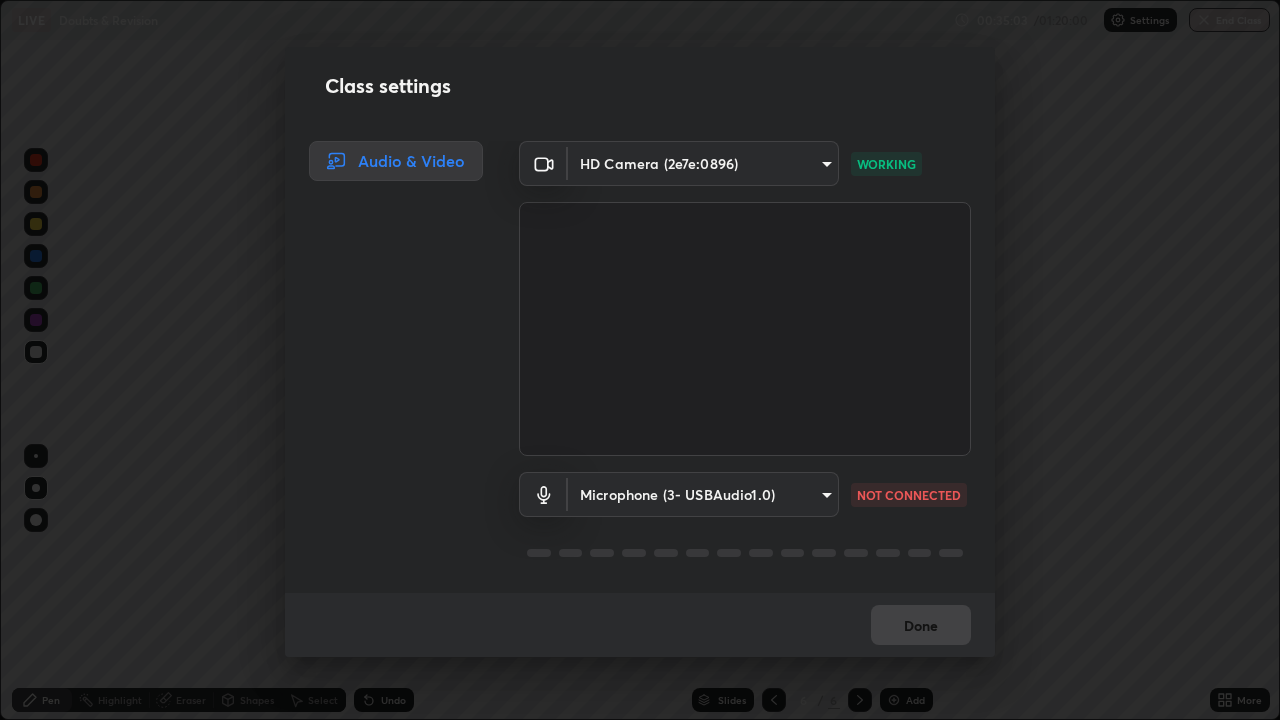 click on "Erase all LIVE Doubts & Revision 00:35:03 /  01:20:00 Settings End Class Setting up your live class Doubts & Revision • L25 of Course On Chemistry for JEE Growth 1 2026 Puneet Chaudhary Pen Highlight Eraser Shapes Select Undo Slides 6 / 6 Add More Enable hand raising Enable raise hand to speak to learners. Once enabled, chat will be turned off temporarily. Enable x   No doubts shared Encourage your learners to ask a doubt for better clarity Report an issue Reason for reporting Buffering Chat not working Audio - Video sync issue Educator video quality low ​ Attach an image Report Class settings Audio & Video HD Camera (2e7e:0896) 8c1c7b377e076452f4b61756d30bb1fb07231539066d3702d96c005927f47db6 WORKING Microphone (3- USBAudio1.0) 8851c0e93aec5c1099086b7c094e49f1d020fa4b24cb72568e3f92f445e095ac NOT CONNECTED Done" at bounding box center [640, 360] 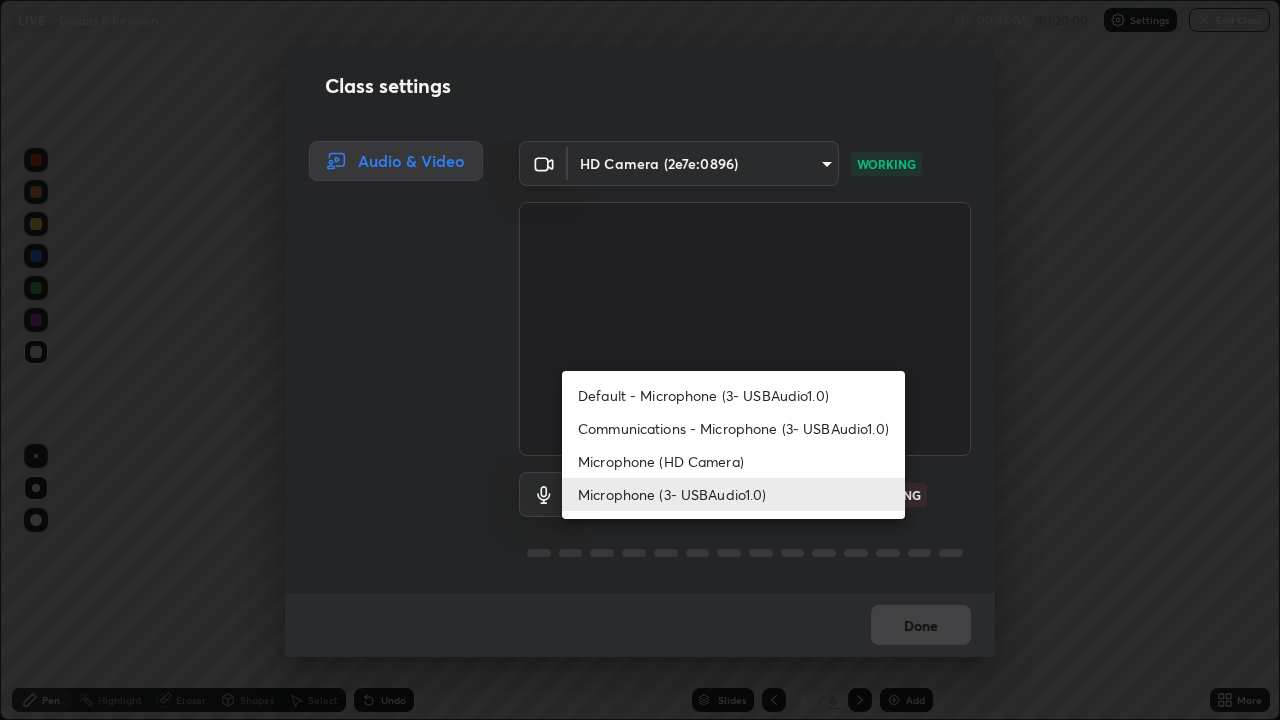 click on "Default - Microphone (3- USBAudio1.0)" at bounding box center (733, 395) 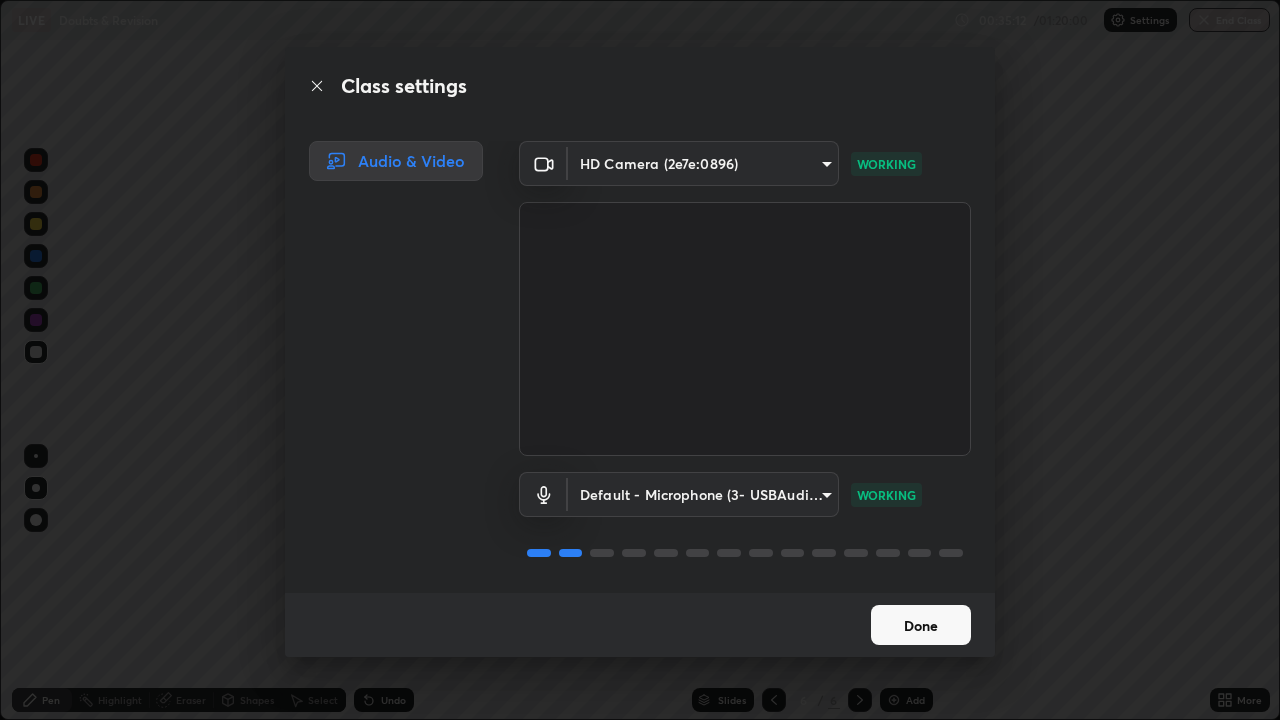 click on "Done" at bounding box center (921, 625) 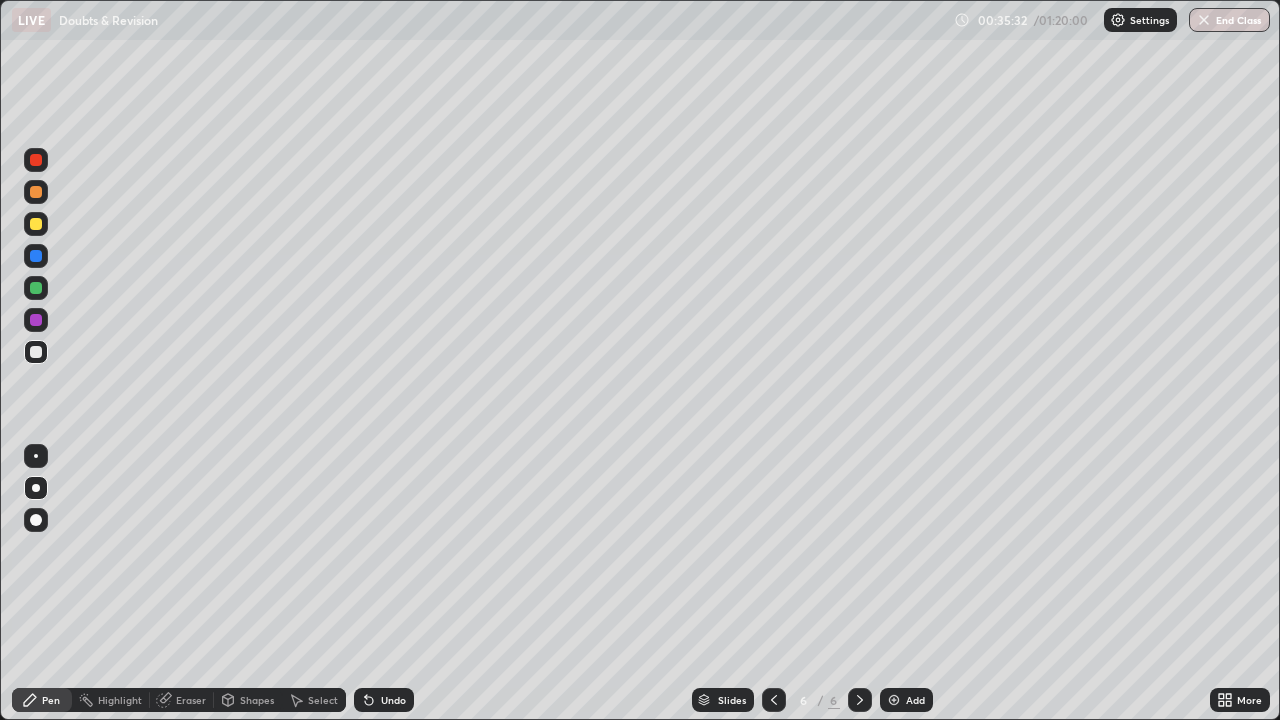 click on "Add" at bounding box center [915, 700] 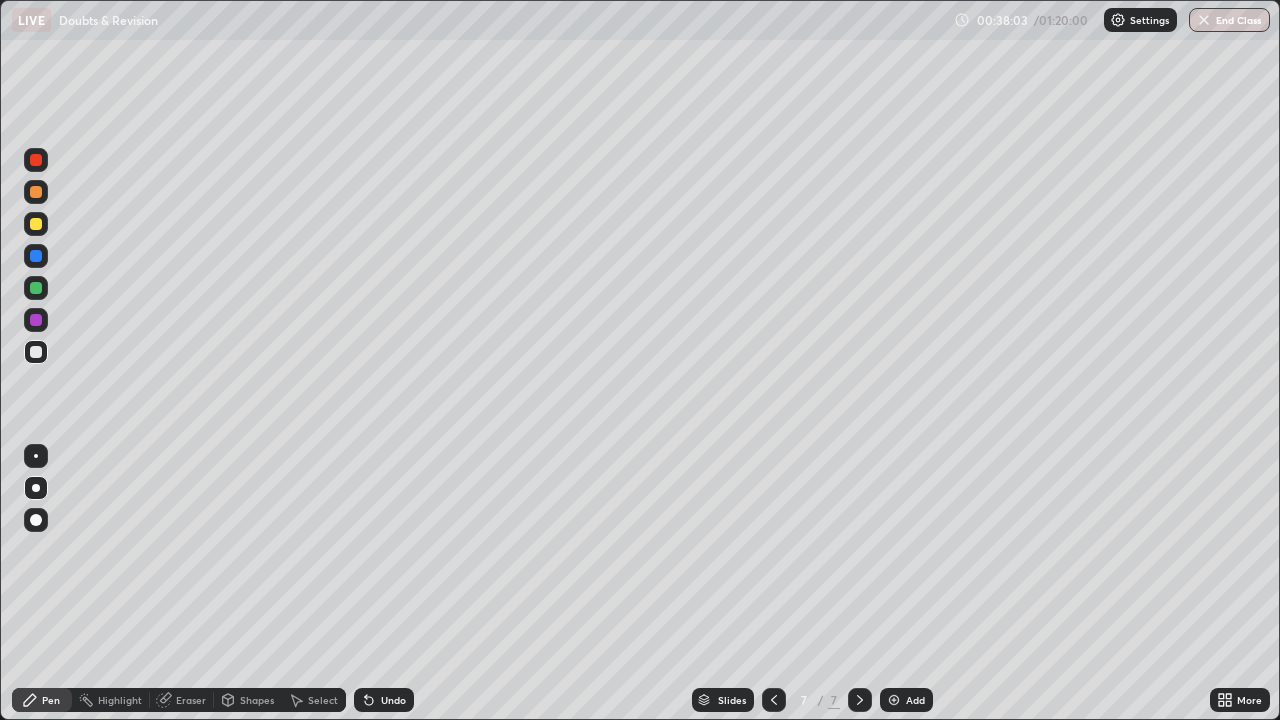 click on "Eraser" at bounding box center (191, 700) 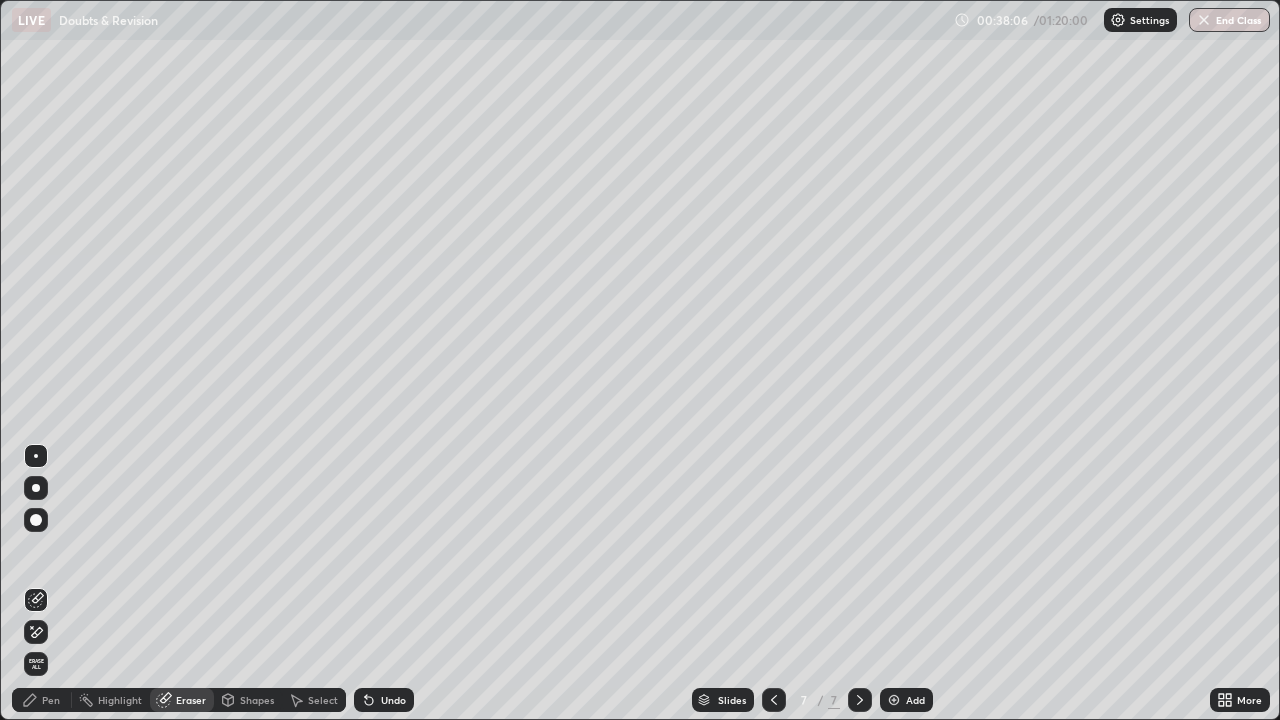 click on "Pen" at bounding box center (42, 700) 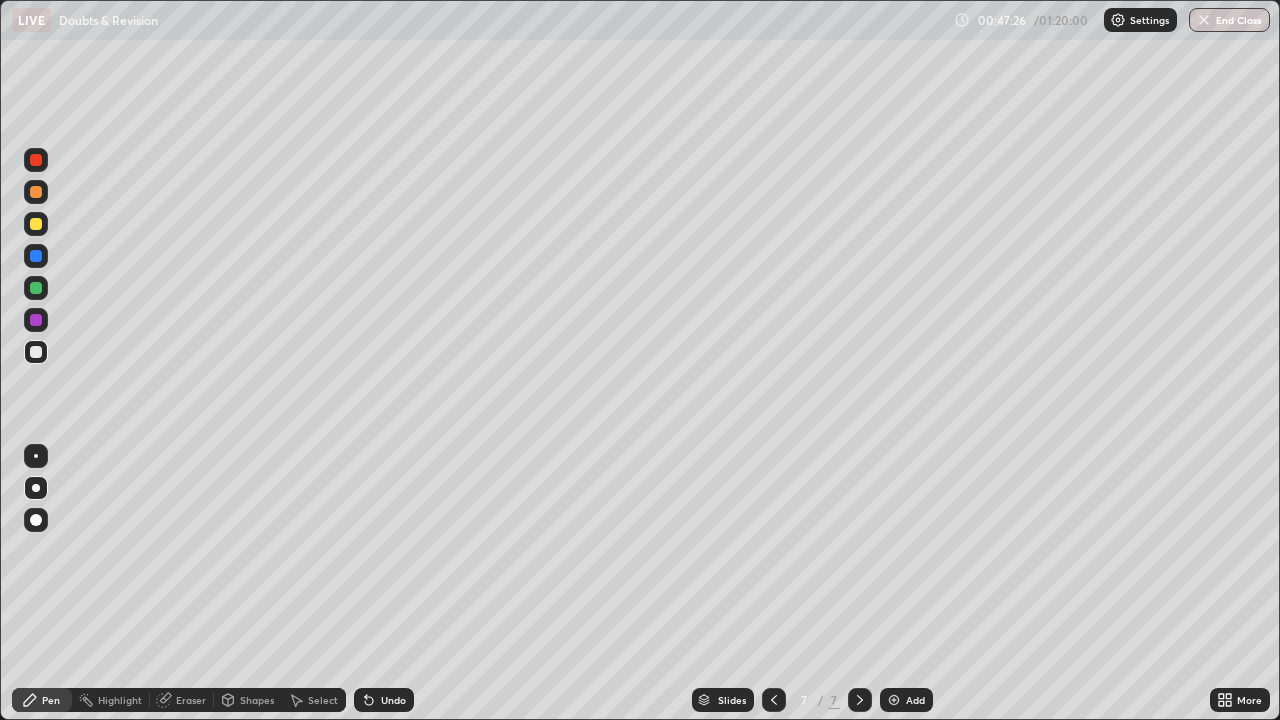 click on "Add" at bounding box center [915, 700] 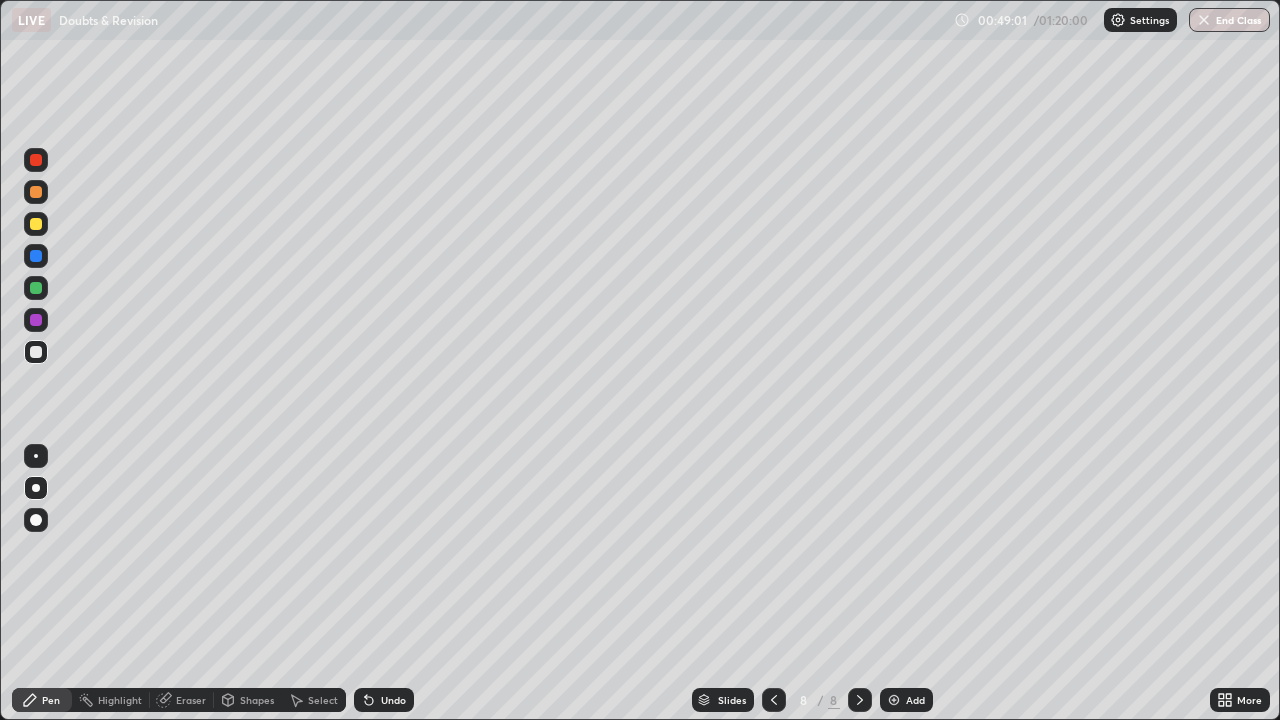 click on "Undo" at bounding box center [393, 700] 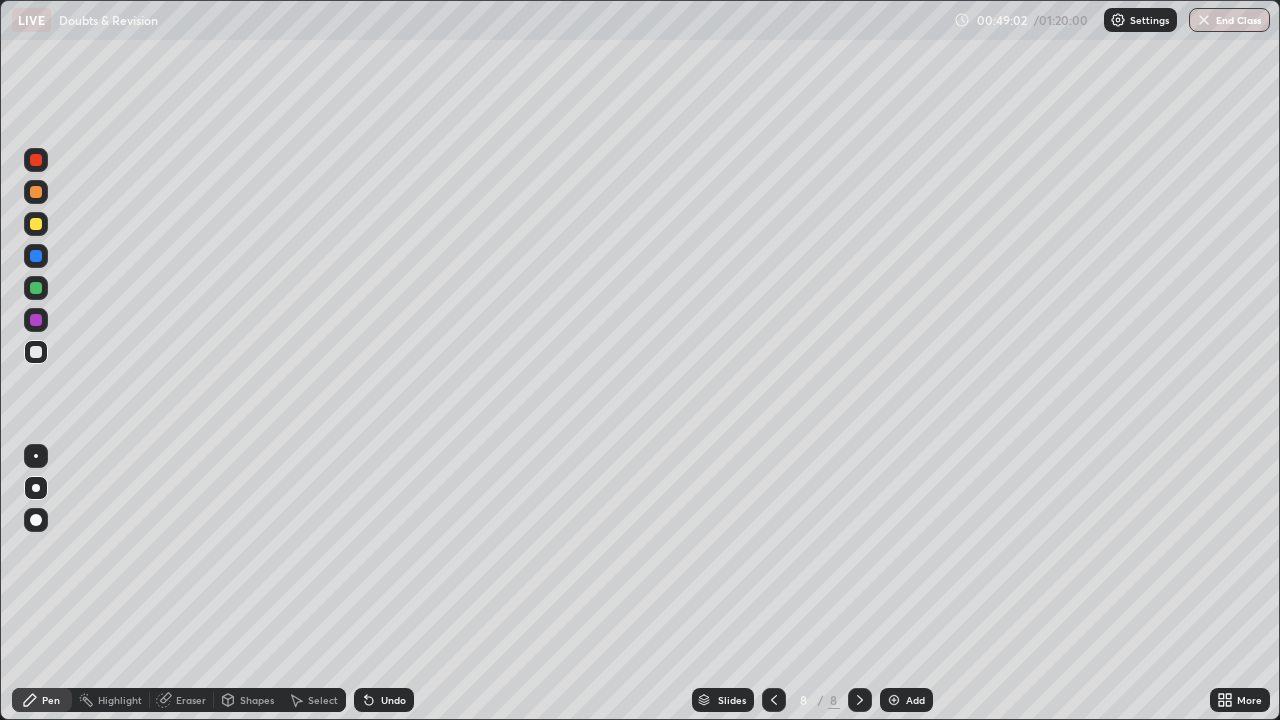 click on "Undo" at bounding box center [393, 700] 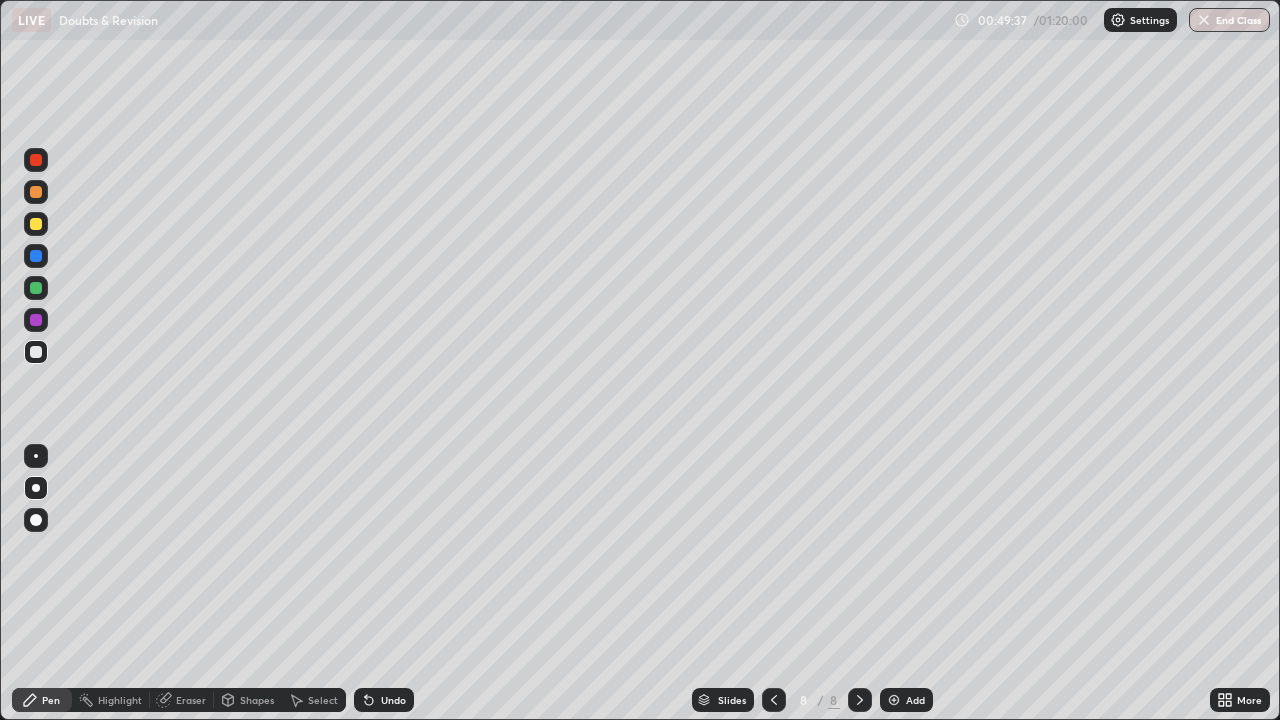click on "Eraser" at bounding box center [191, 700] 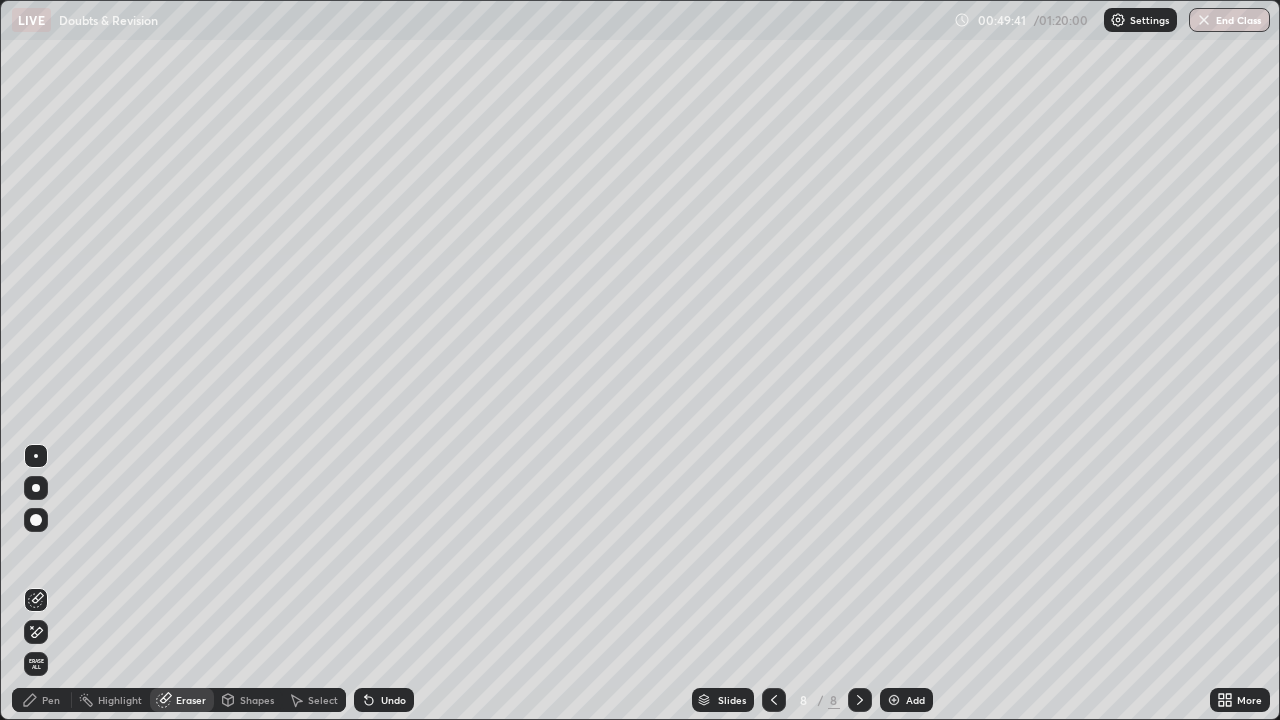 click on "Pen" at bounding box center (42, 700) 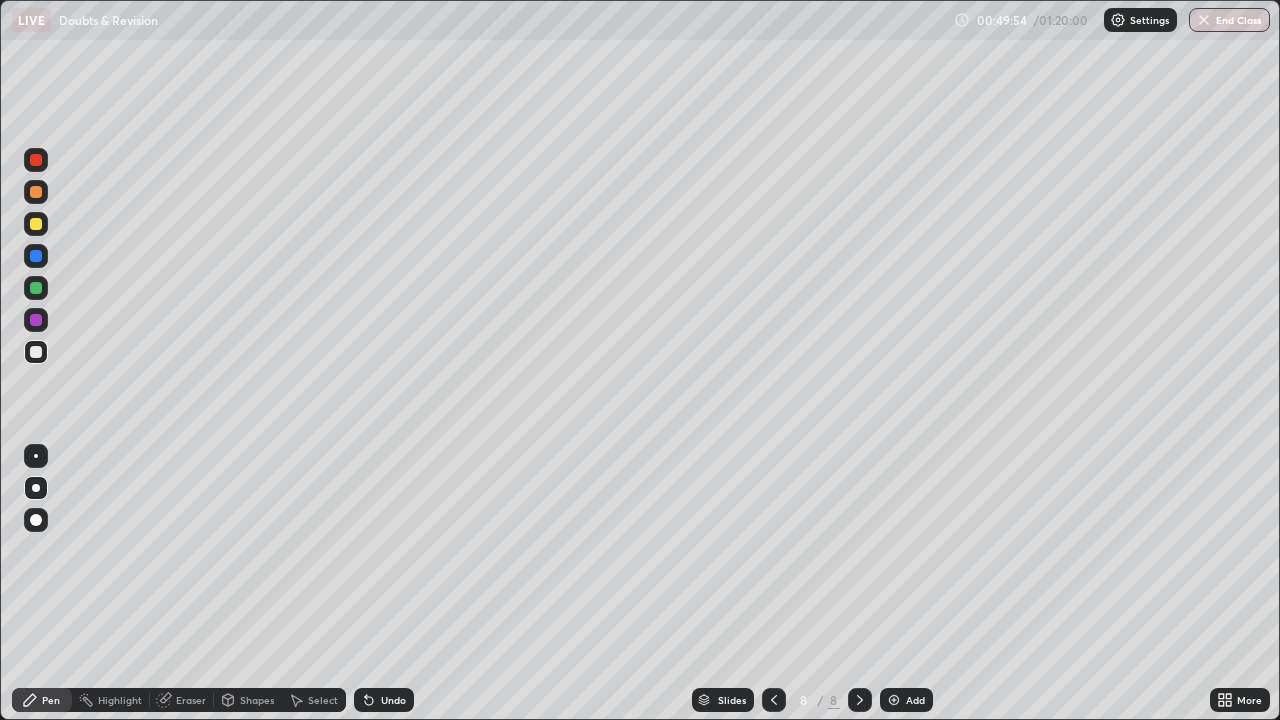 click on "Undo" at bounding box center (393, 700) 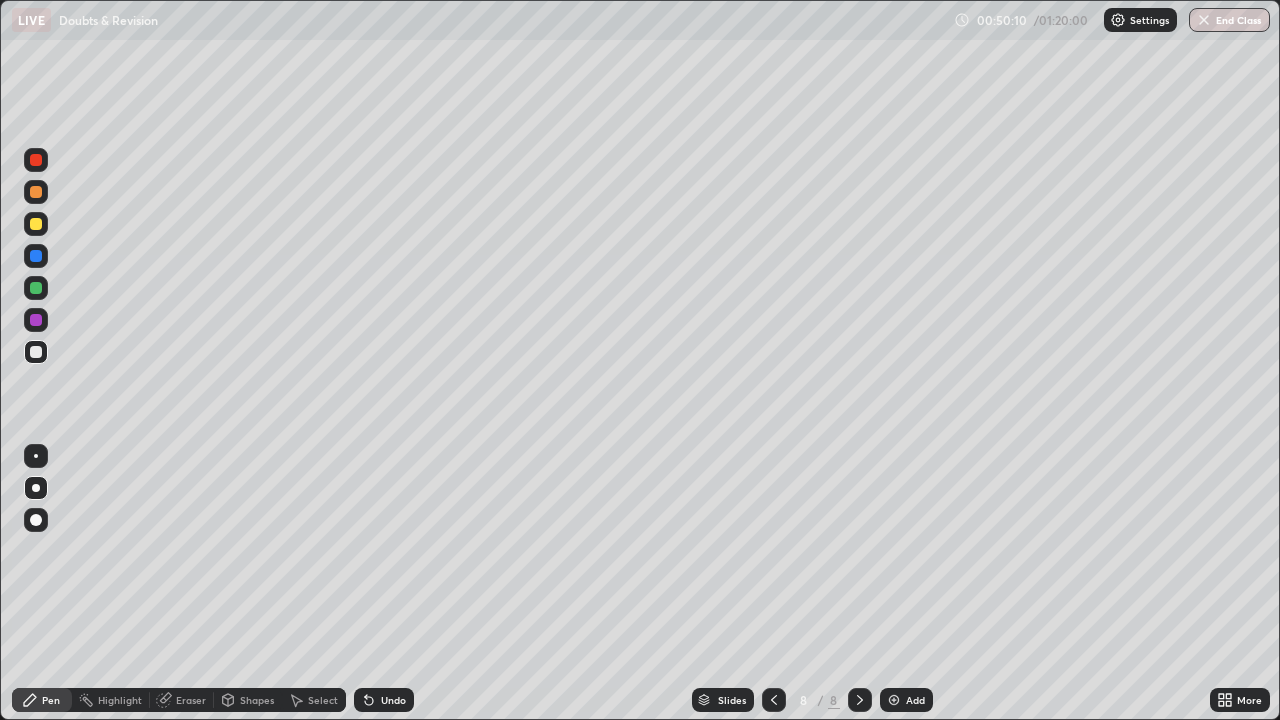 click on "Eraser" at bounding box center [191, 700] 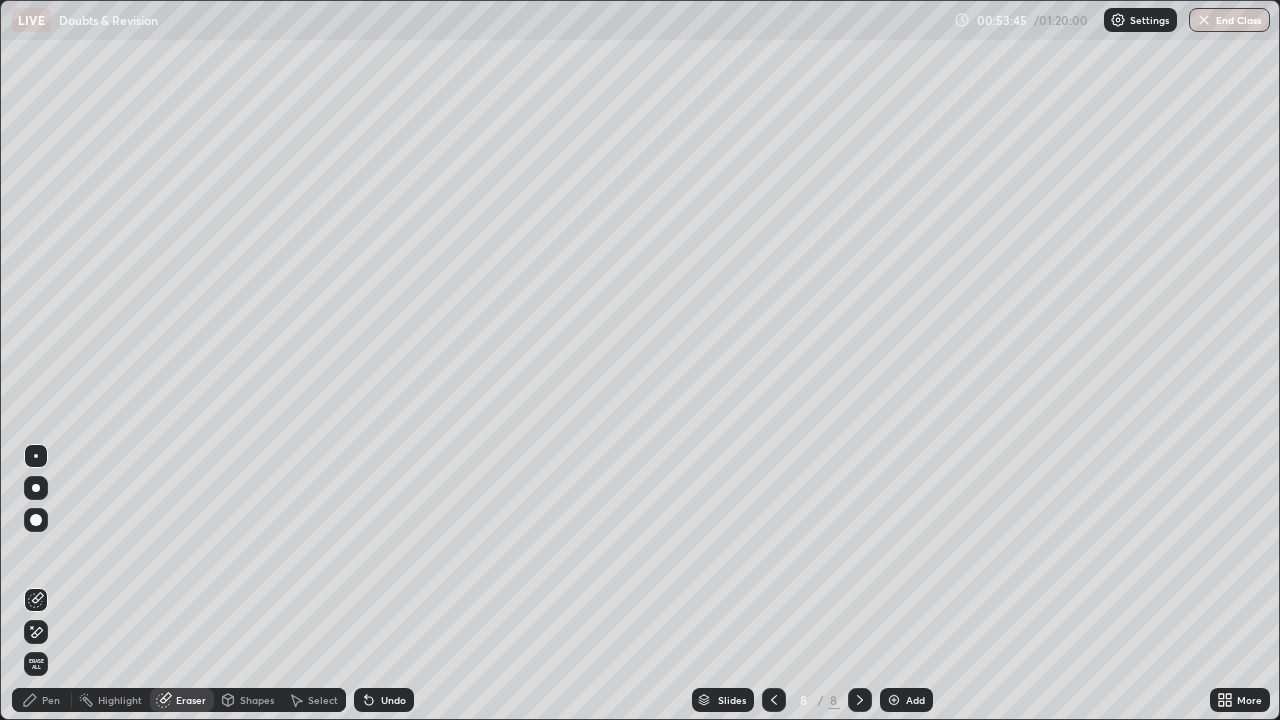 click on "Pen" at bounding box center [51, 700] 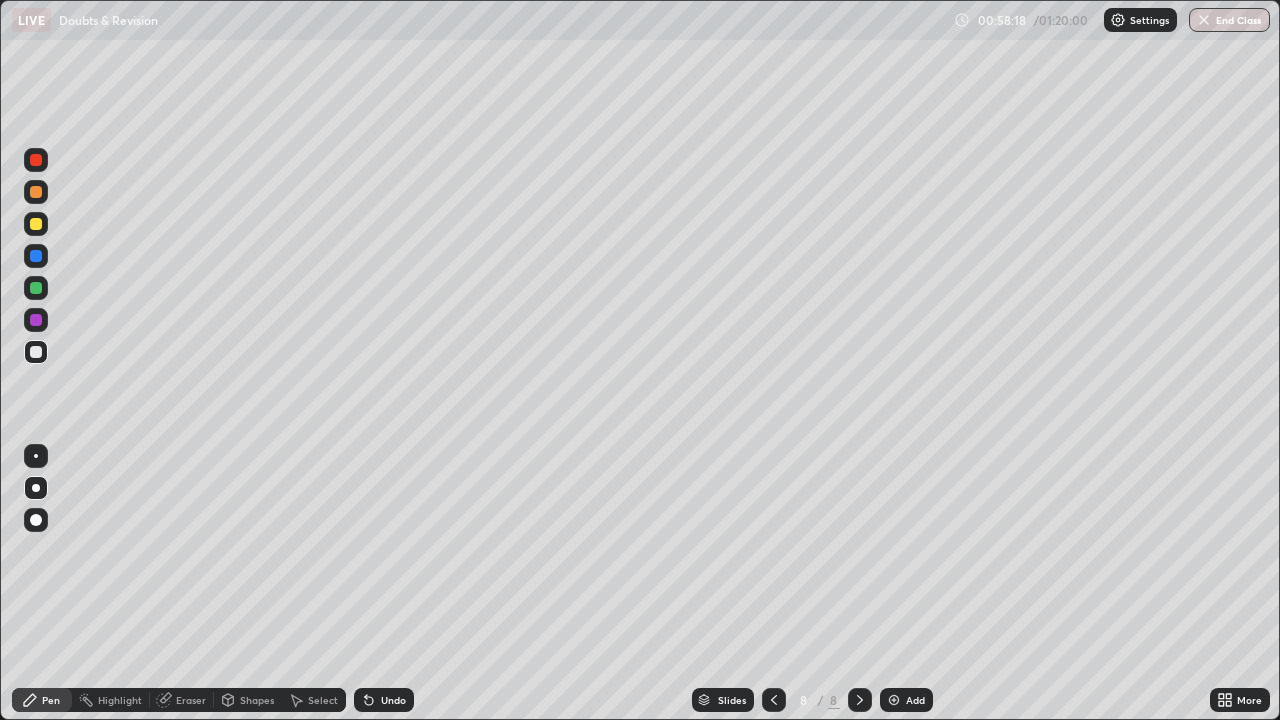 click on "Add" at bounding box center (906, 700) 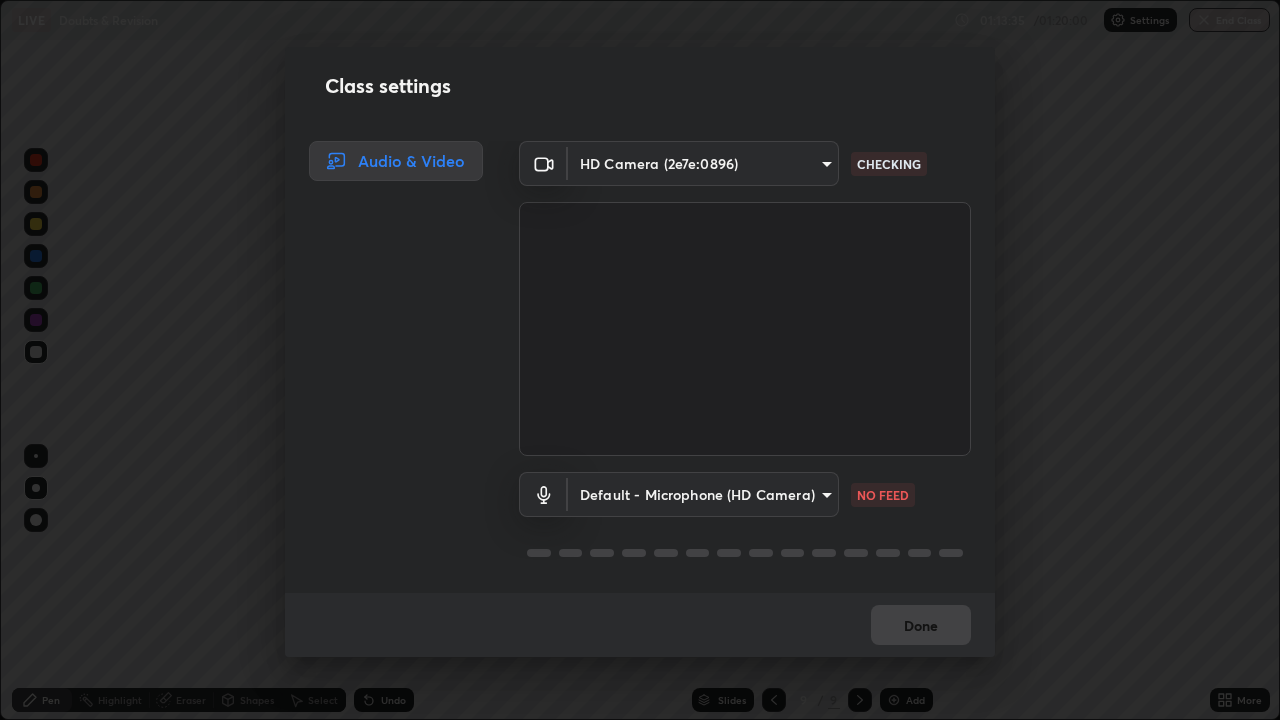 scroll, scrollTop: 720, scrollLeft: 640, axis: both 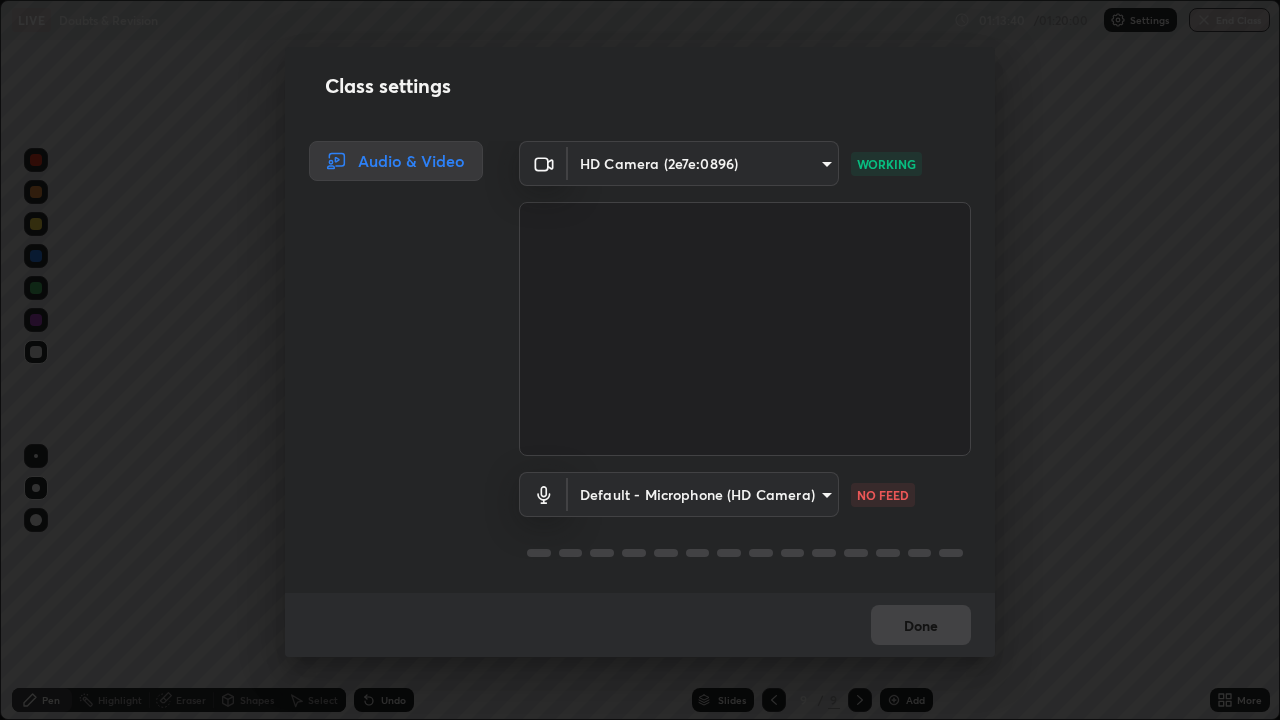 click on "Erase all LIVE Doubts & Revision 01:13:40 /  01:20:00 Settings End Class Setting up your live class Doubts & Revision • L25 of Course On Chemistry for JEE Growth 1 2026 Puneet Chaudhary Pen Highlight Eraser Shapes Select Undo Slides 9 / 9 Add More Enable hand raising Enable raise hand to speak to learners. Once enabled, chat will be turned off temporarily. Enable x   No doubts shared Encourage your learners to ask a doubt for better clarity Report an issue Reason for reporting Buffering Chat not working Audio - Video sync issue Educator video quality low ​ Attach an image Report Class settings Audio & Video HD Camera (2e7e:0896) 8c1c7b377e076452f4b61756d30bb1fb07231539066d3702d96c005927f47db6 WORKING Default - Microphone (HD Camera) default NO FEED Done" at bounding box center (640, 360) 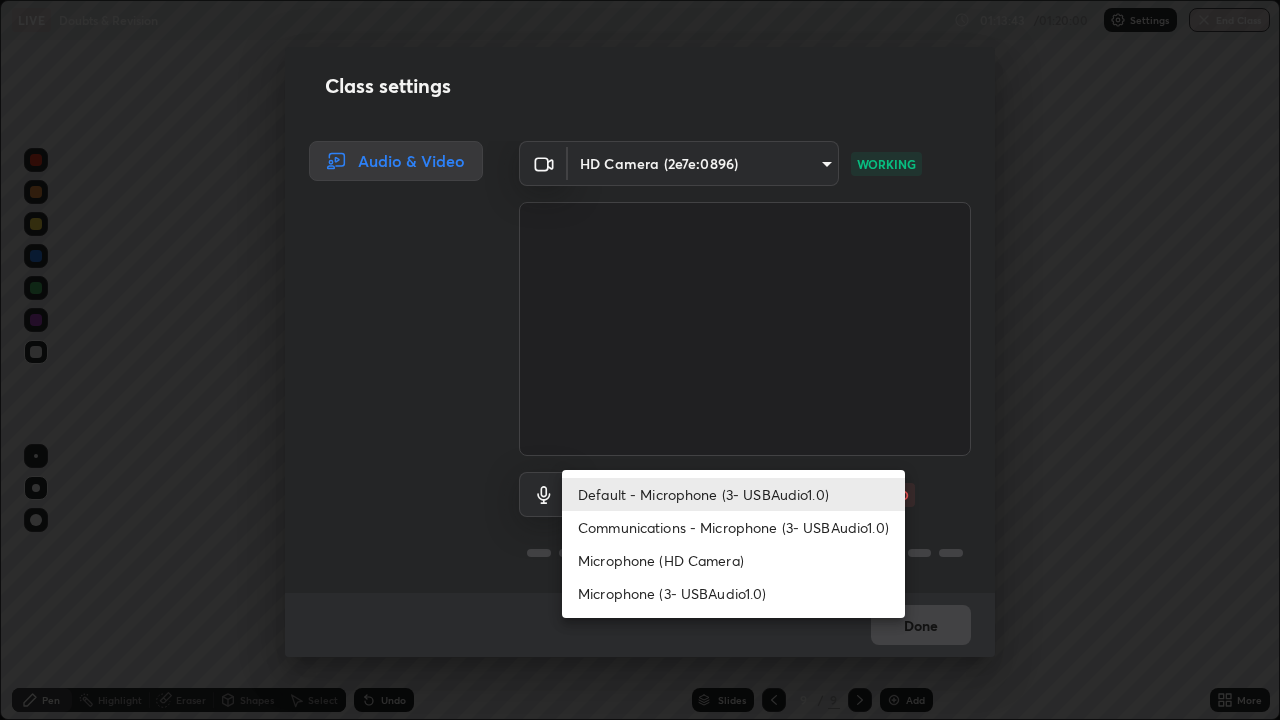 click on "Default - Microphone (3- USBAudio1.0)" at bounding box center (733, 494) 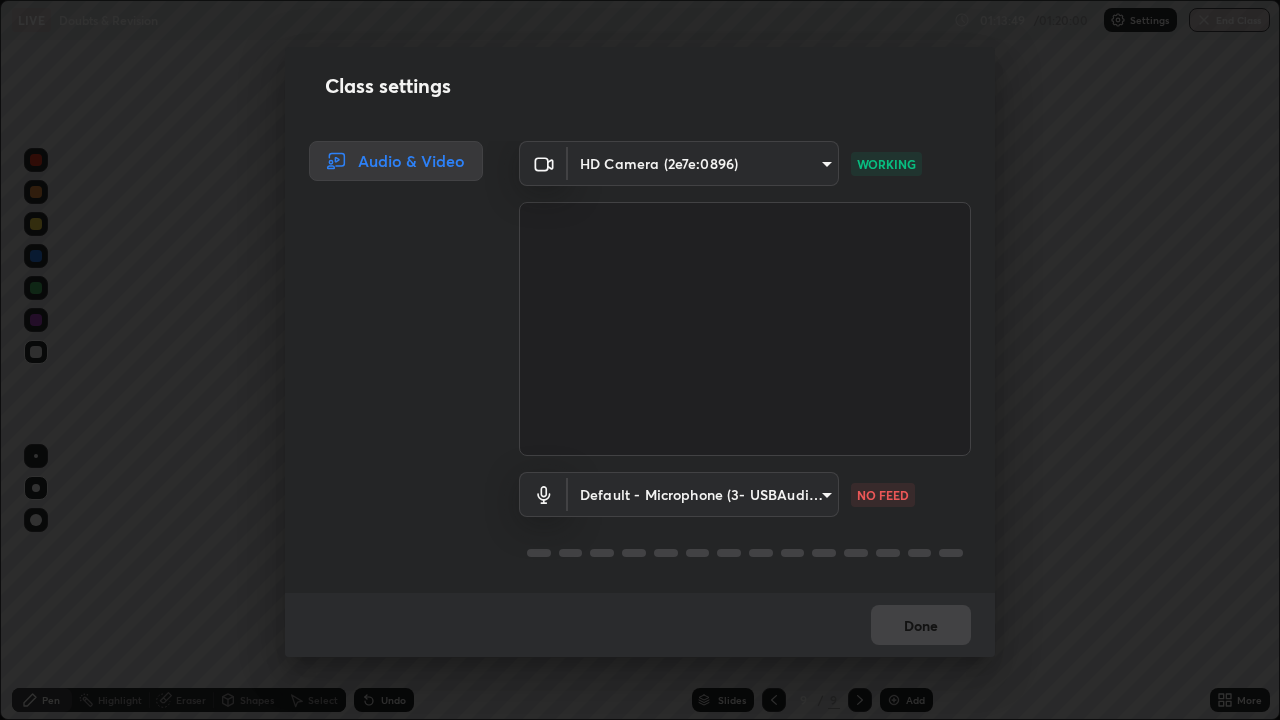 click on "Erase all LIVE Doubts & Revision 01:13:49 /  01:20:00 Settings End Class Setting up your live class Doubts & Revision • L25 of Course On Chemistry for JEE Growth 1 2026 Puneet Chaudhary Pen Highlight Eraser Shapes Select Undo Slides 9 / 9 Add More Enable hand raising Enable raise hand to speak to learners. Once enabled, chat will be turned off temporarily. Enable x   No doubts shared Encourage your learners to ask a doubt for better clarity Report an issue Reason for reporting Buffering Chat not working Audio - Video sync issue Educator video quality low ​ Attach an image Report Class settings Audio & Video HD Camera (2e7e:0896) 8c1c7b377e076452f4b61756d30bb1fb07231539066d3702d96c005927f47db6 WORKING Default - Microphone (3- USBAudio1.0) default NO FEED Done" at bounding box center (640, 360) 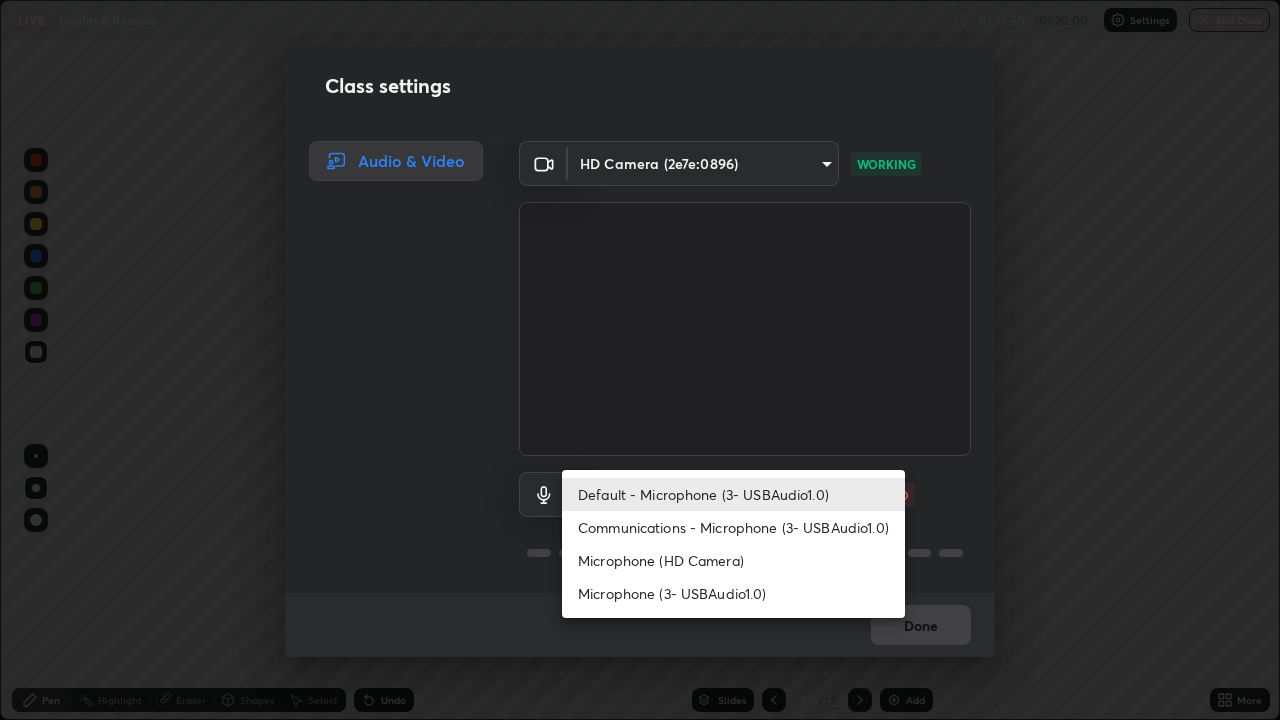 click on "Communications - Microphone (3- USBAudio1.0)" at bounding box center [733, 527] 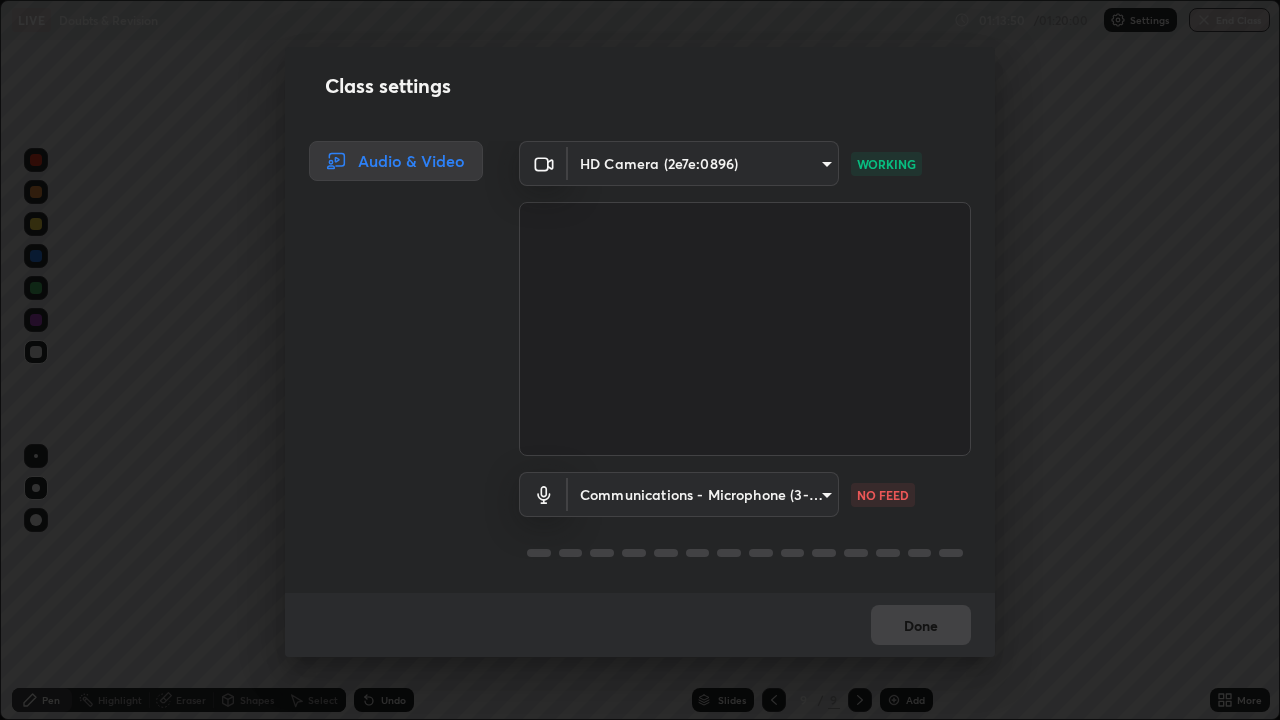 type on "communications" 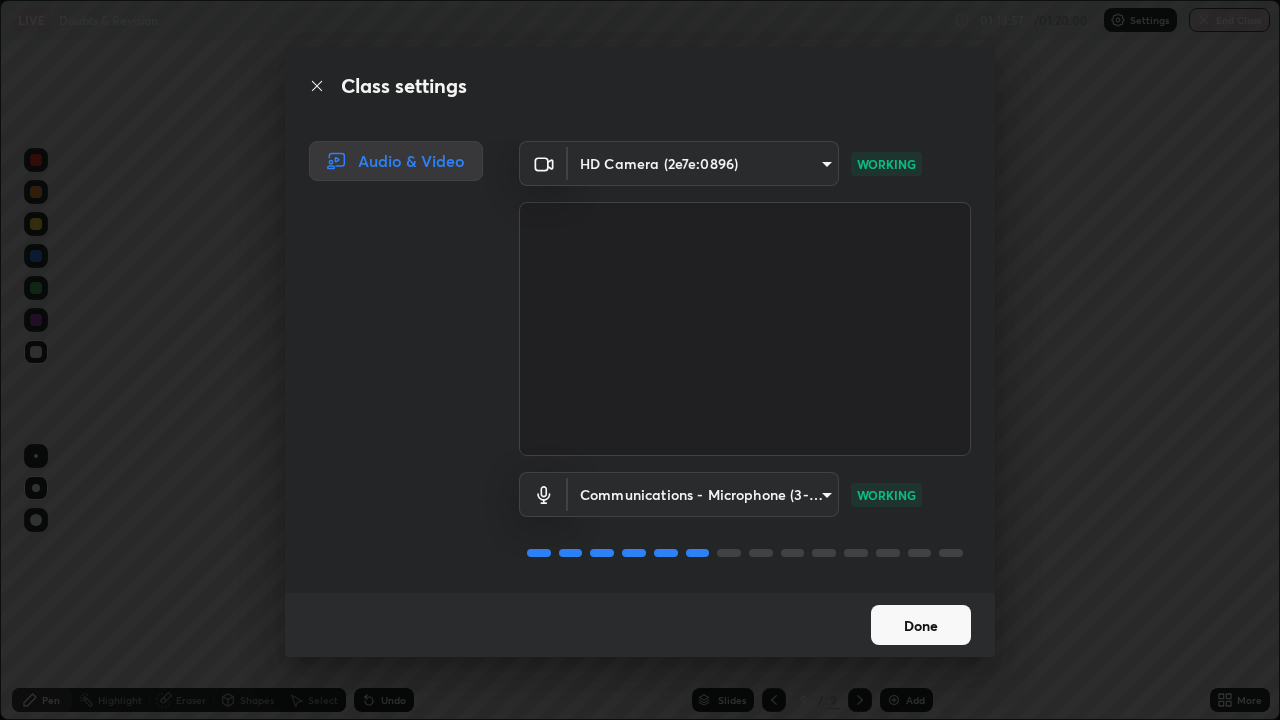 click on "Done" at bounding box center [921, 625] 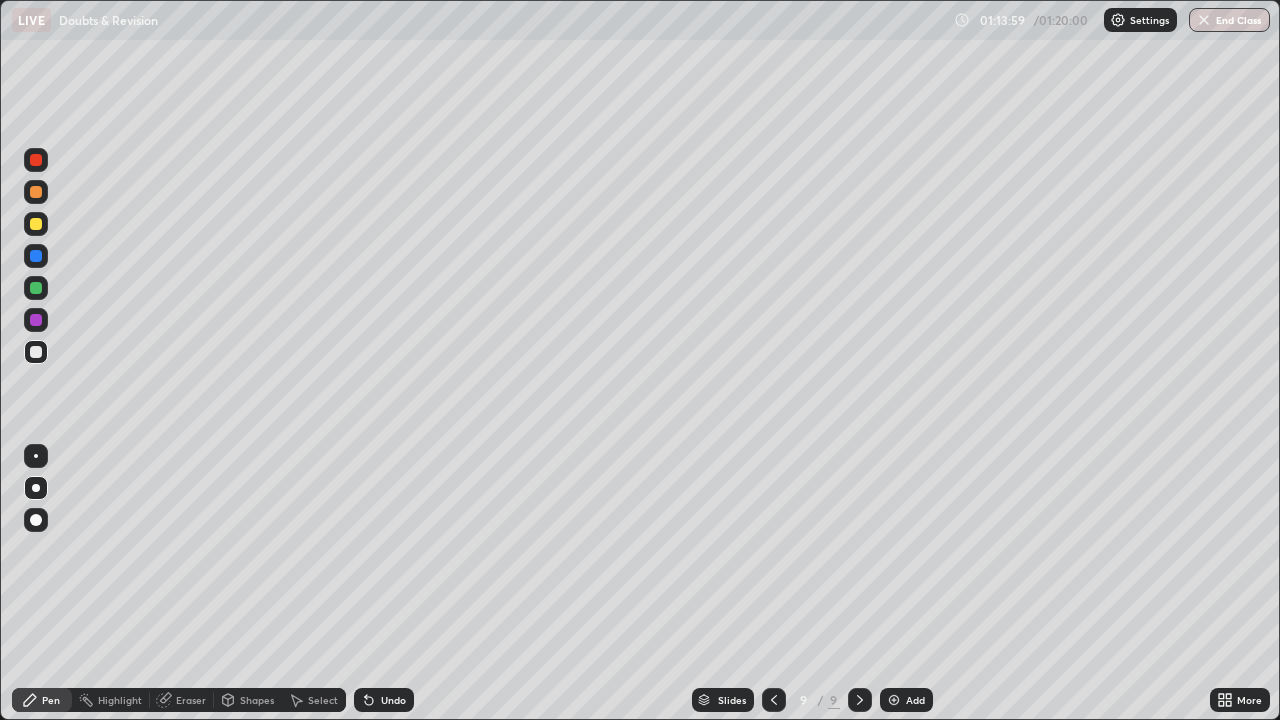 click on "Add" at bounding box center (915, 700) 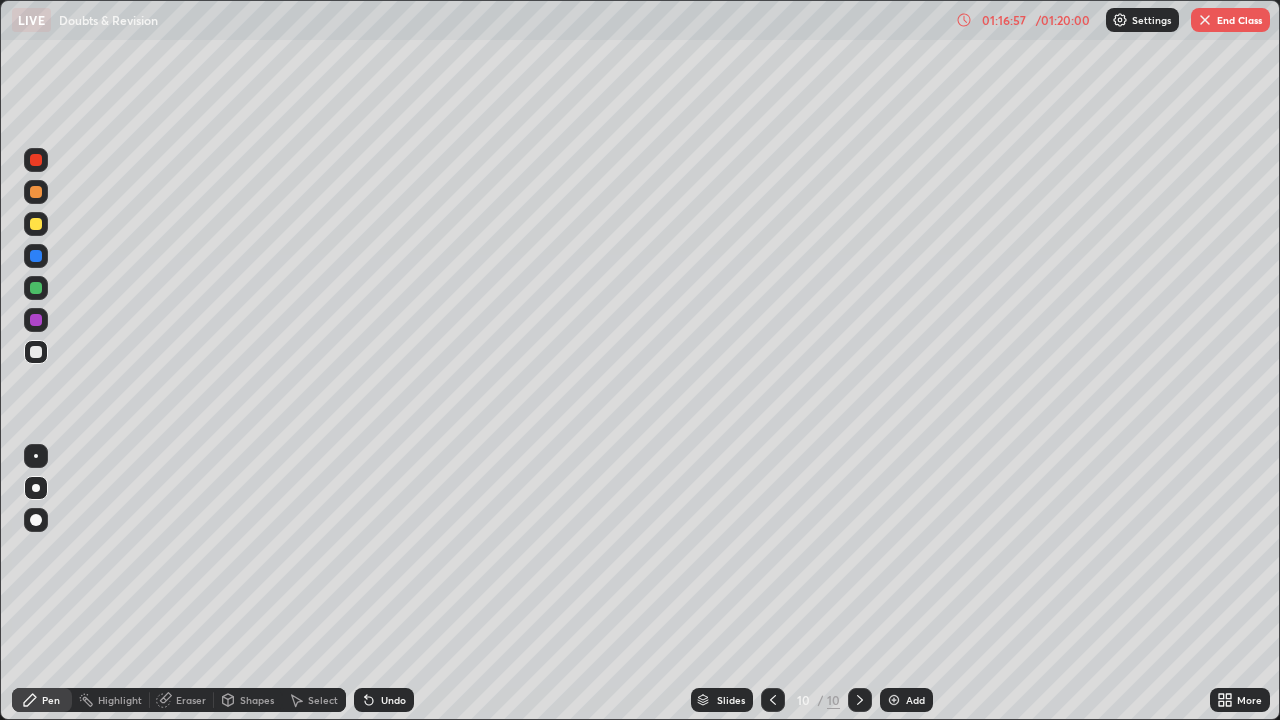 click on "01:16:57" at bounding box center [1004, 20] 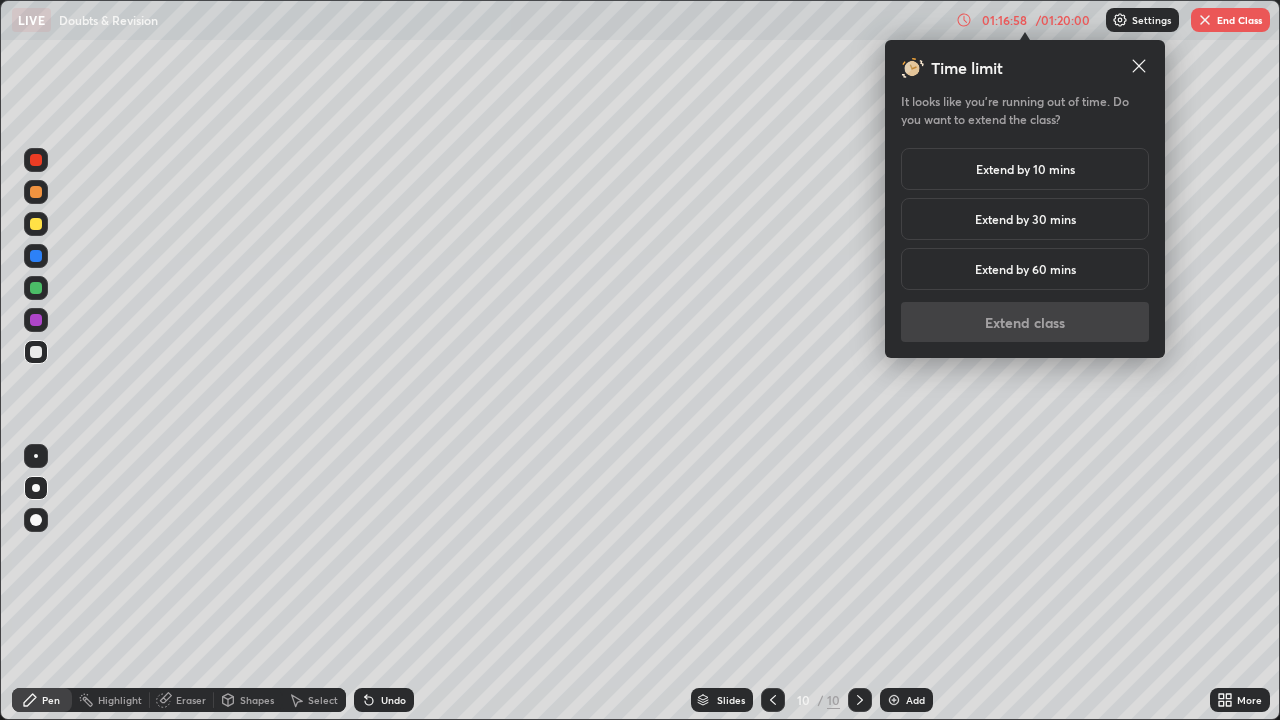 click on "Extend by 10 mins" at bounding box center [1025, 169] 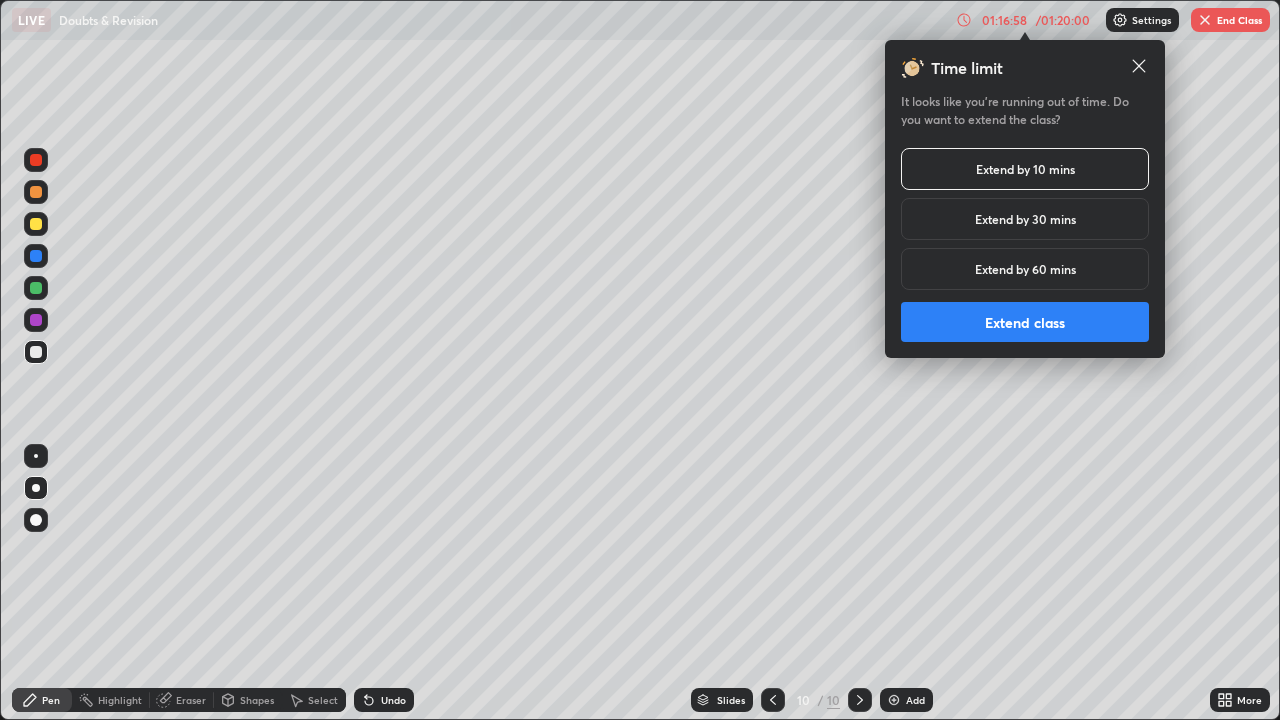 click on "Extend class" at bounding box center (1025, 322) 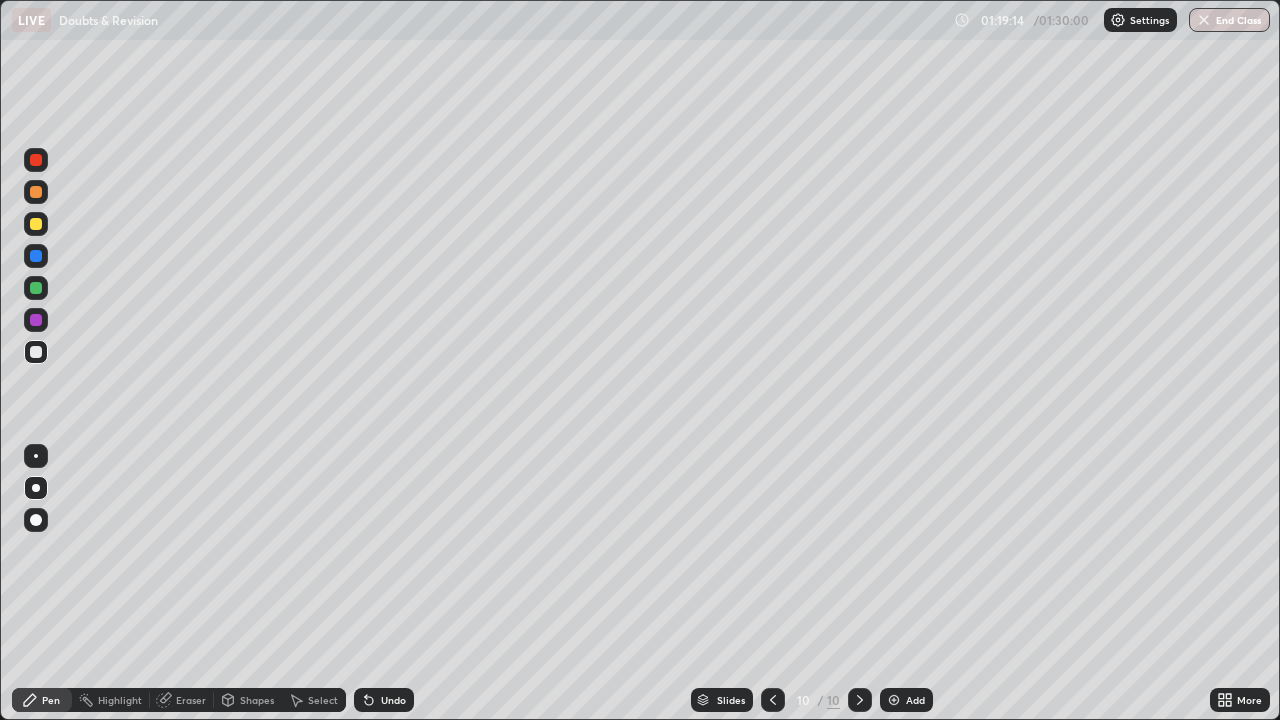 click on "End Class" at bounding box center [1229, 20] 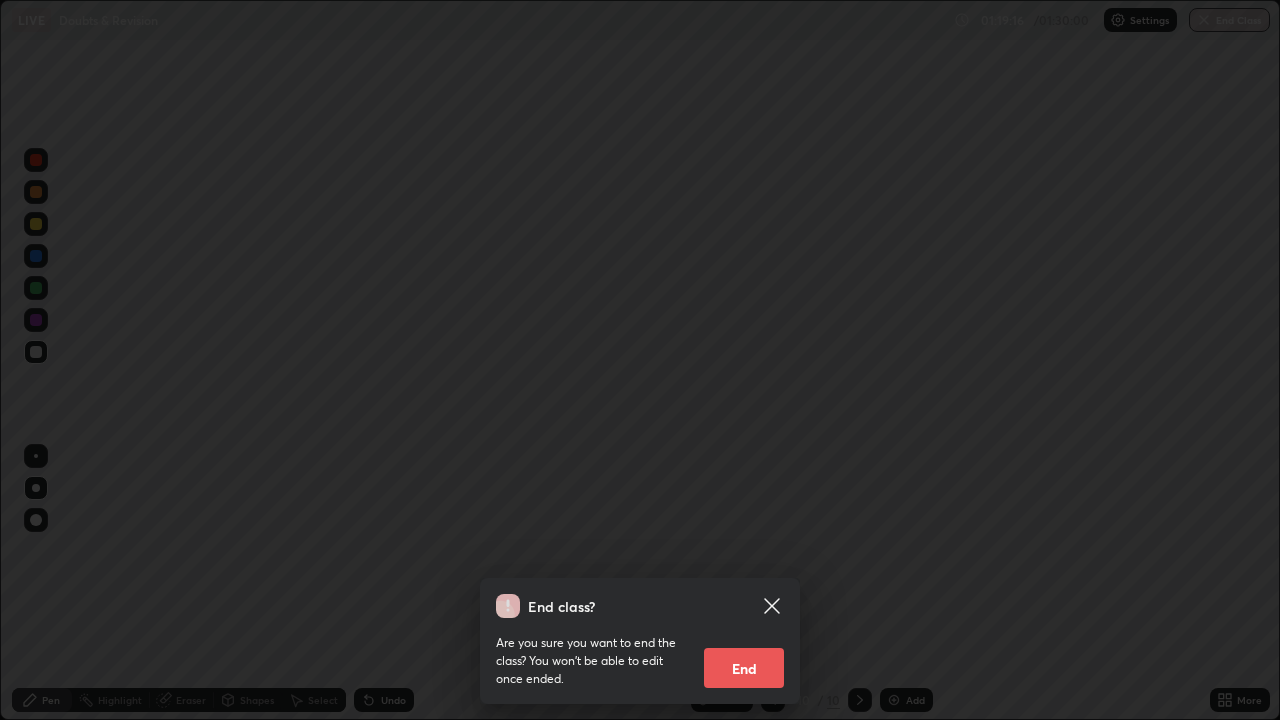 click on "End" at bounding box center [744, 668] 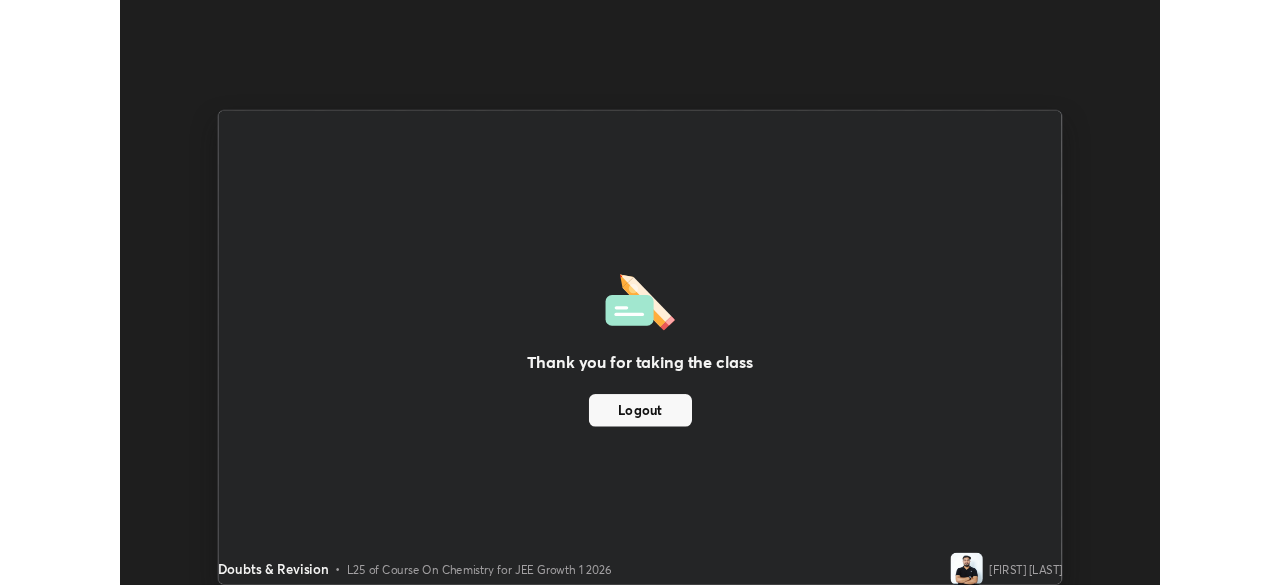 scroll, scrollTop: 585, scrollLeft: 1280, axis: both 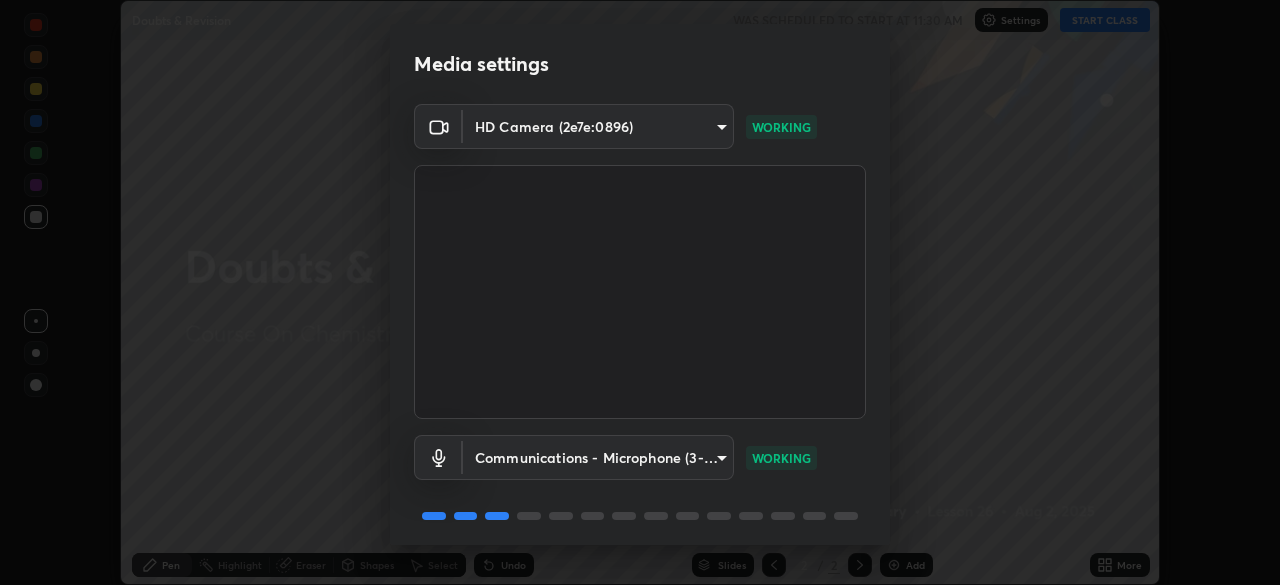 click on "Erase all Doubts & Revision WAS SCHEDULED TO START AT 11:30 AM Settings START CLASS Setting up your live class Doubts & Revision • L26 of Course On Chemistry for JEE Growth 1 2026 [FIRST] [LAST] Pen Highlight Eraser Shapes Select Undo Slides 2 / 2 Add More Enable hand raising Enable raise hand to speak to learners. Once enabled, chat will be turned off temporarily. Enable x No doubts shared Encourage your learners to ask a doubt for better clarity Report an issue Reason for reporting Buffering Chat not working Audio - Video sync issue Educator video quality low Attach an image Report Media settings HD Camera (2e7e:0896) [HASH] WORKING Communications - Microphone (3- USBAudio1.0) communications WORKING 1 / 5 Next" at bounding box center [640, 292] 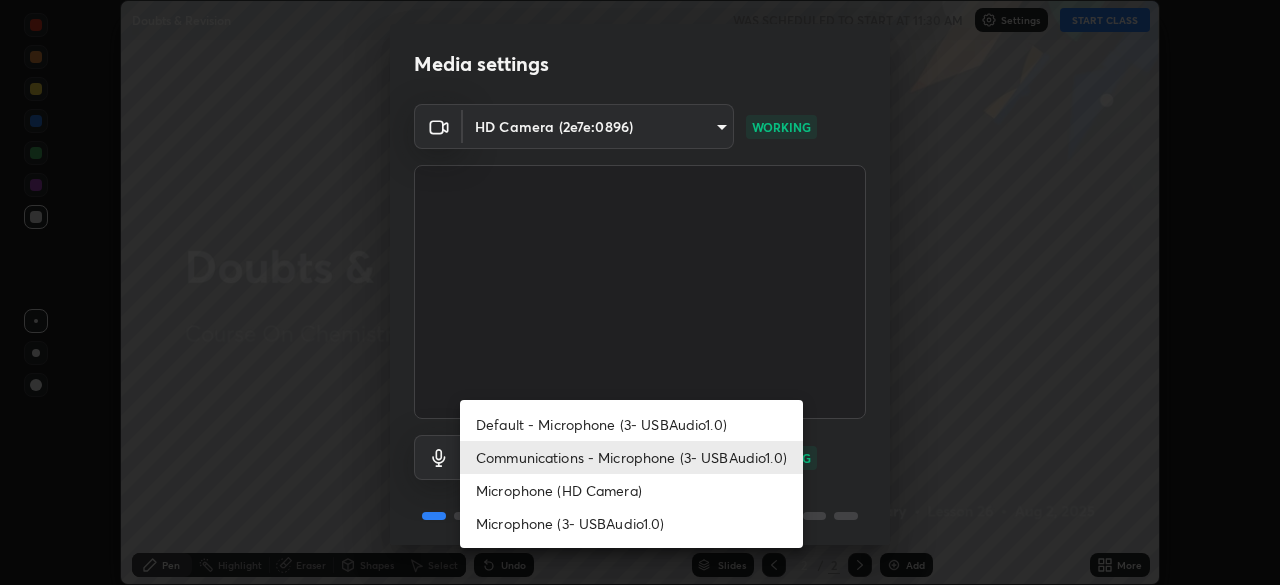 click on "Microphone (3- USBAudio1.0)" at bounding box center [631, 523] 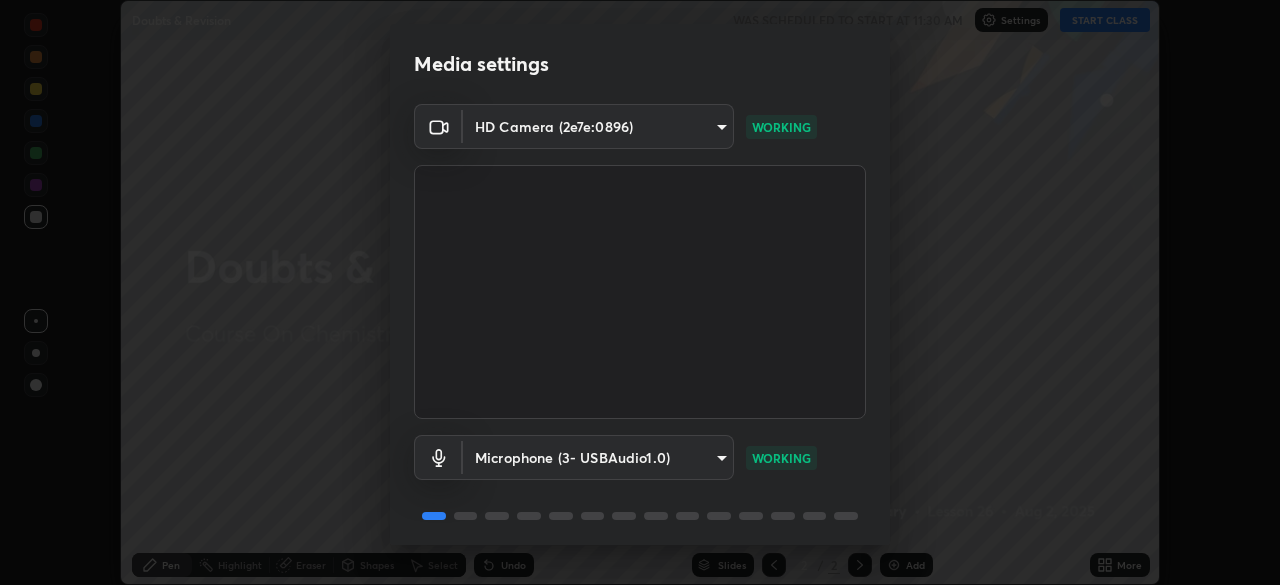 type on "[HASH]" 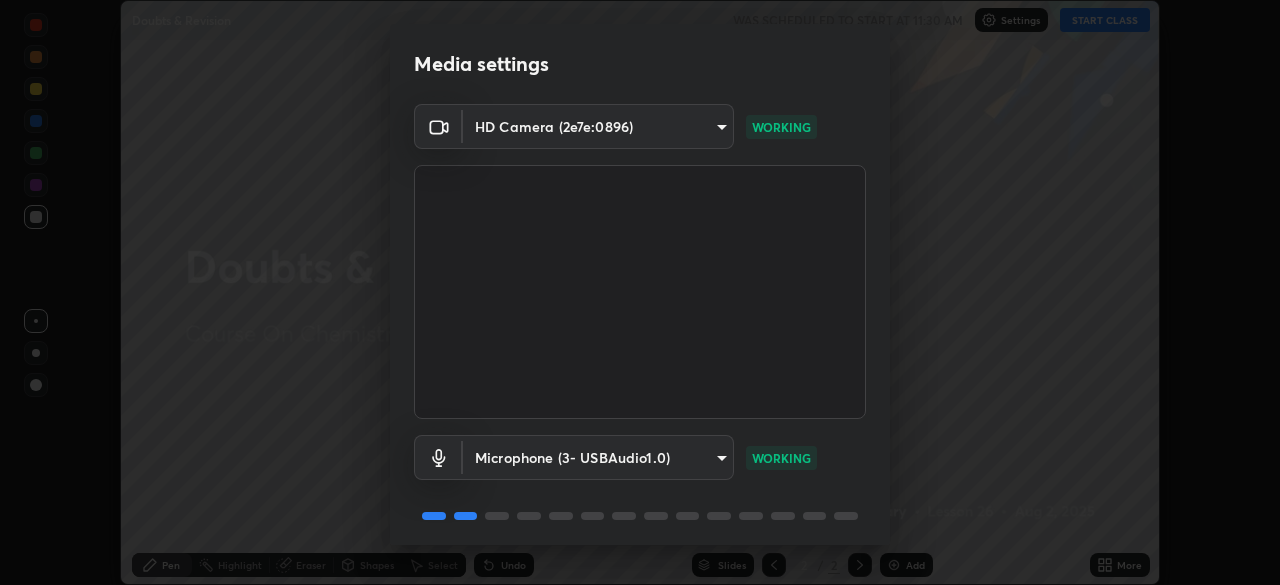 scroll, scrollTop: 71, scrollLeft: 0, axis: vertical 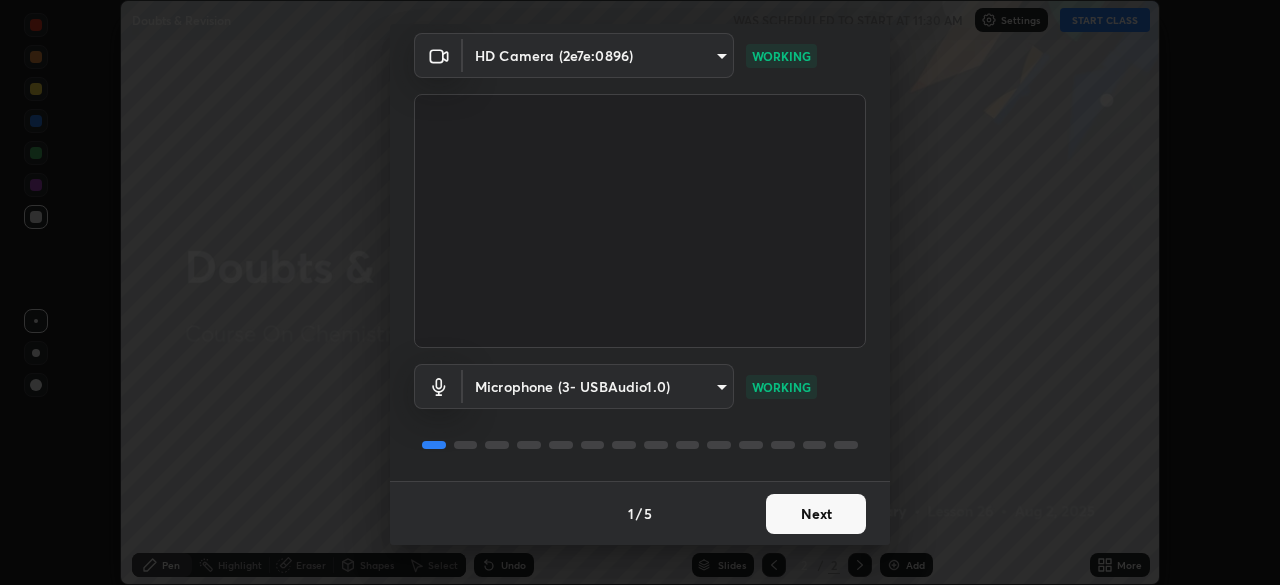 click on "Next" at bounding box center [816, 514] 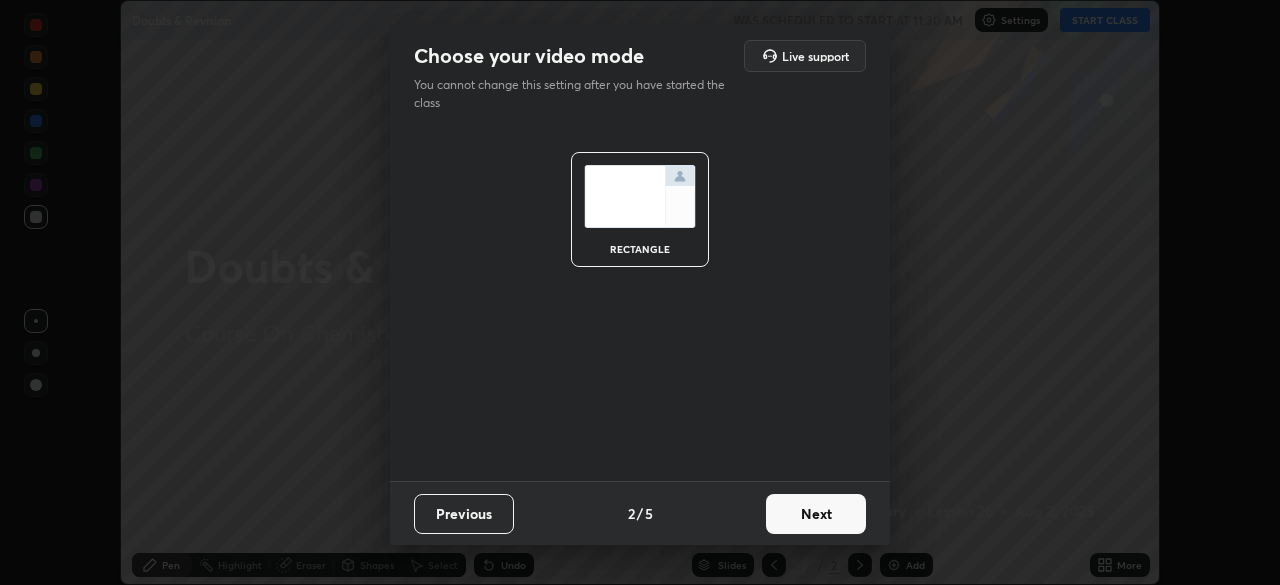 scroll, scrollTop: 0, scrollLeft: 0, axis: both 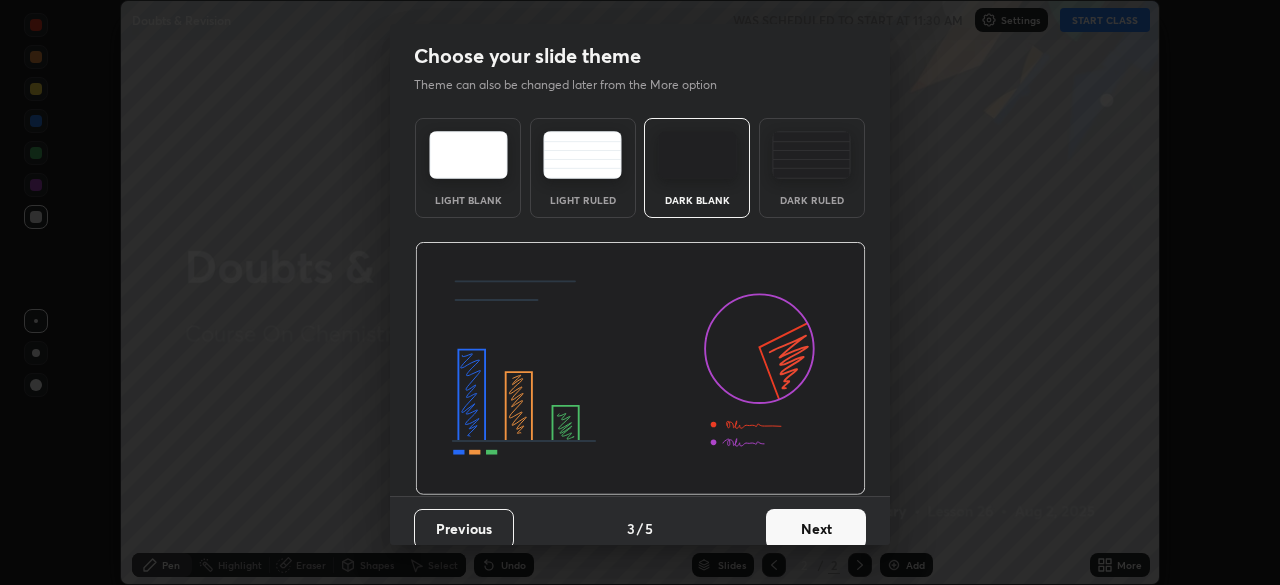 click on "Next" at bounding box center (816, 529) 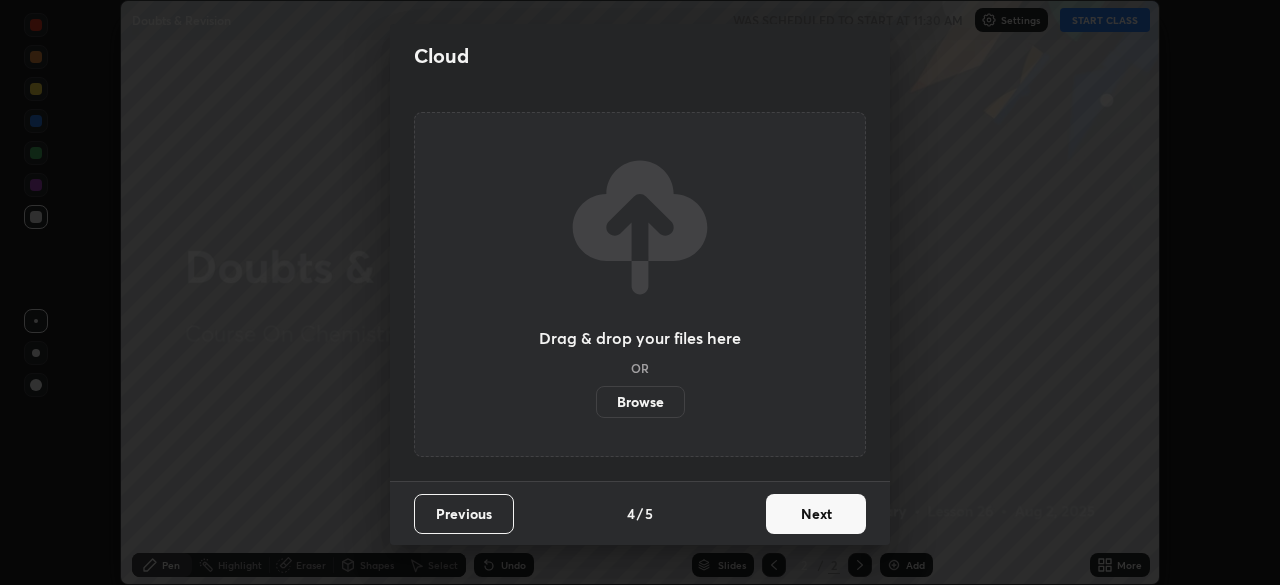 click on "Next" at bounding box center [816, 514] 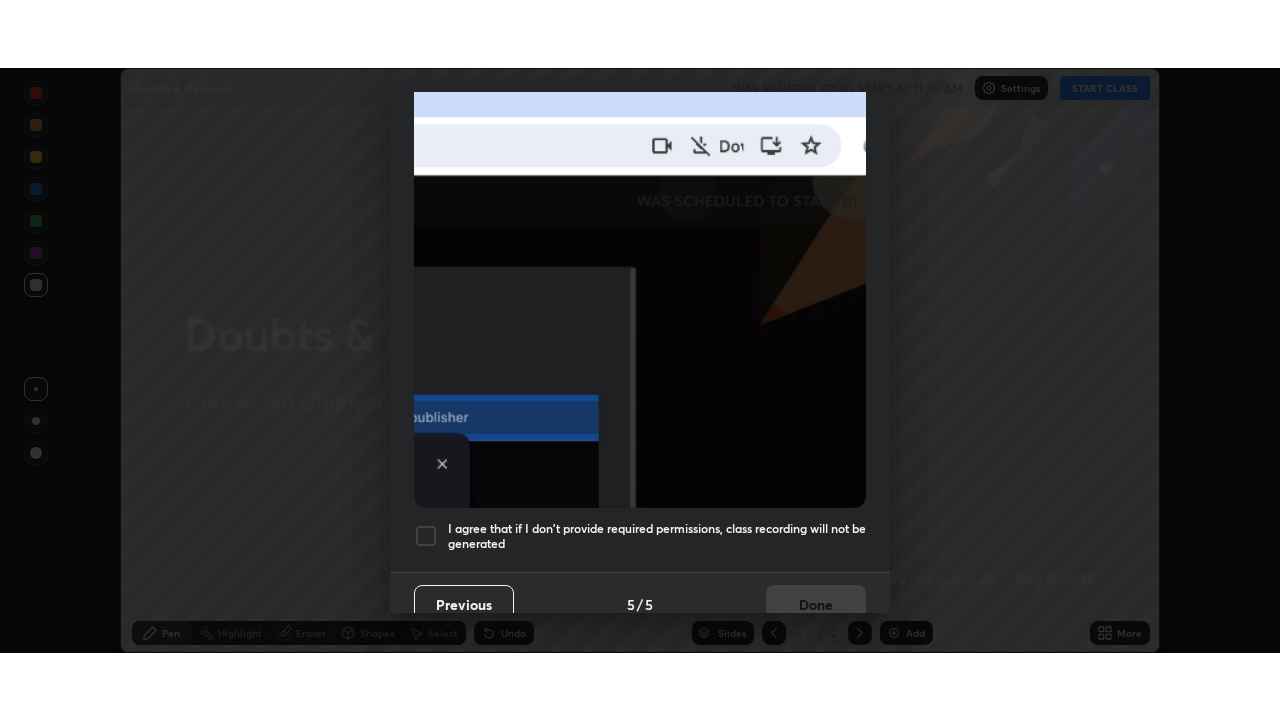 scroll, scrollTop: 479, scrollLeft: 0, axis: vertical 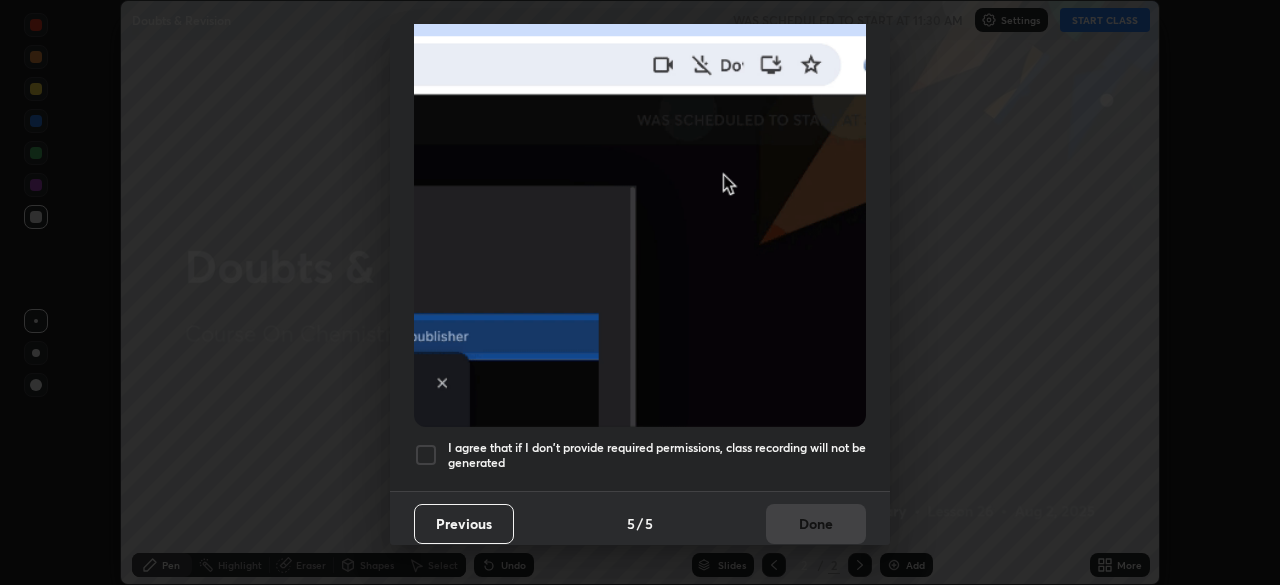 click at bounding box center (426, 455) 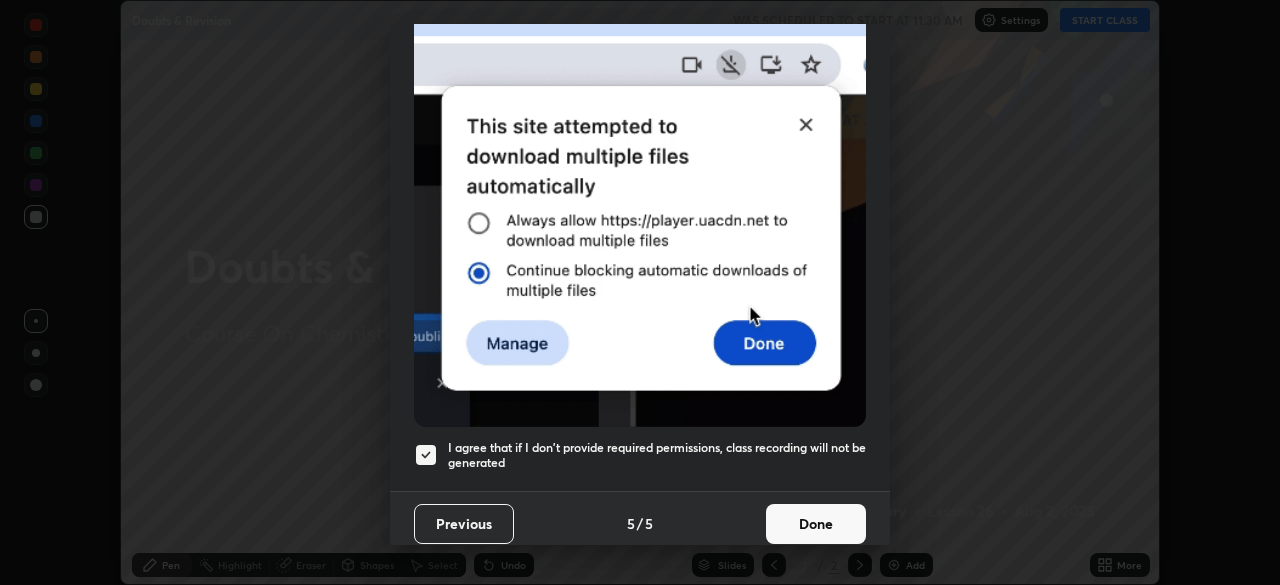 click on "Done" at bounding box center (816, 524) 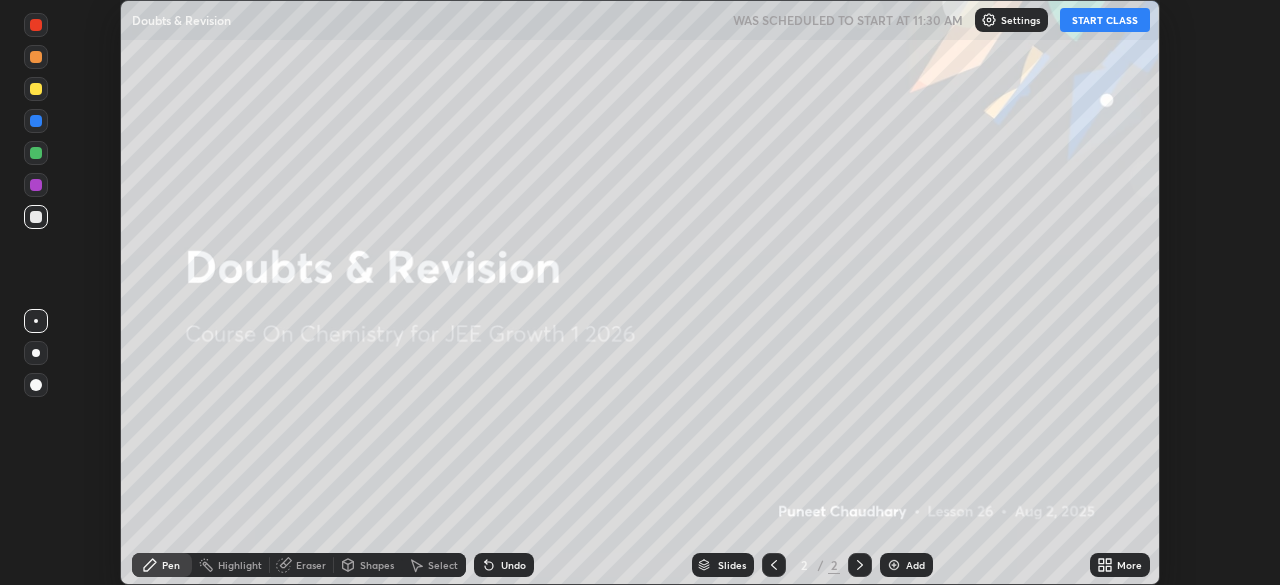 click on "START CLASS" at bounding box center [1105, 20] 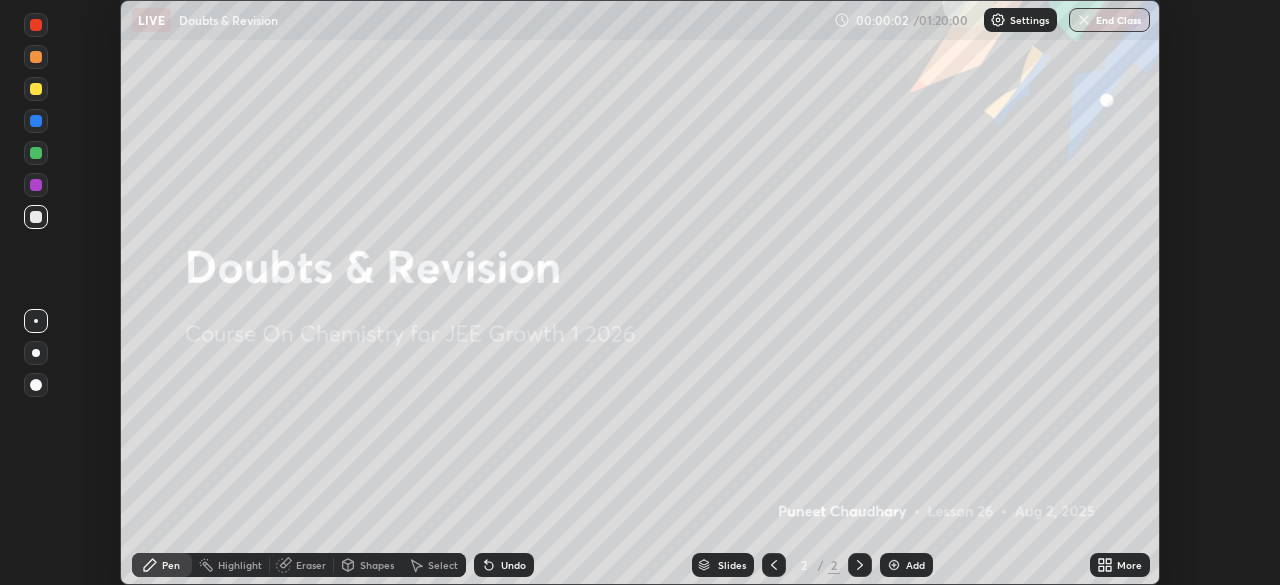 click on "More" at bounding box center [1129, 565] 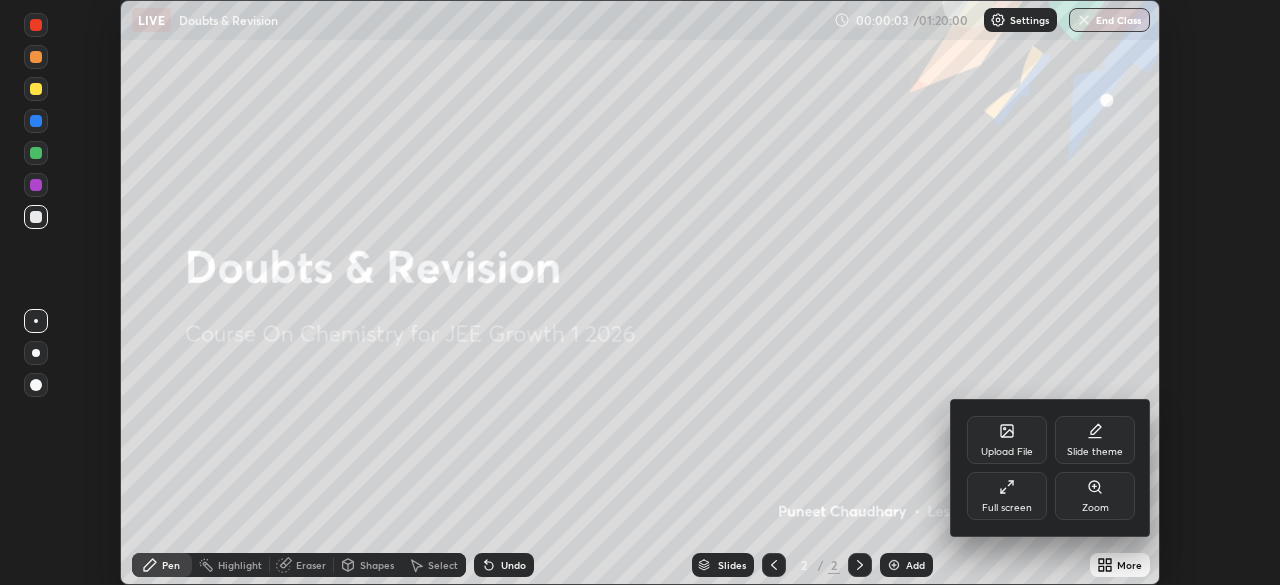 click on "Full screen" at bounding box center [1007, 496] 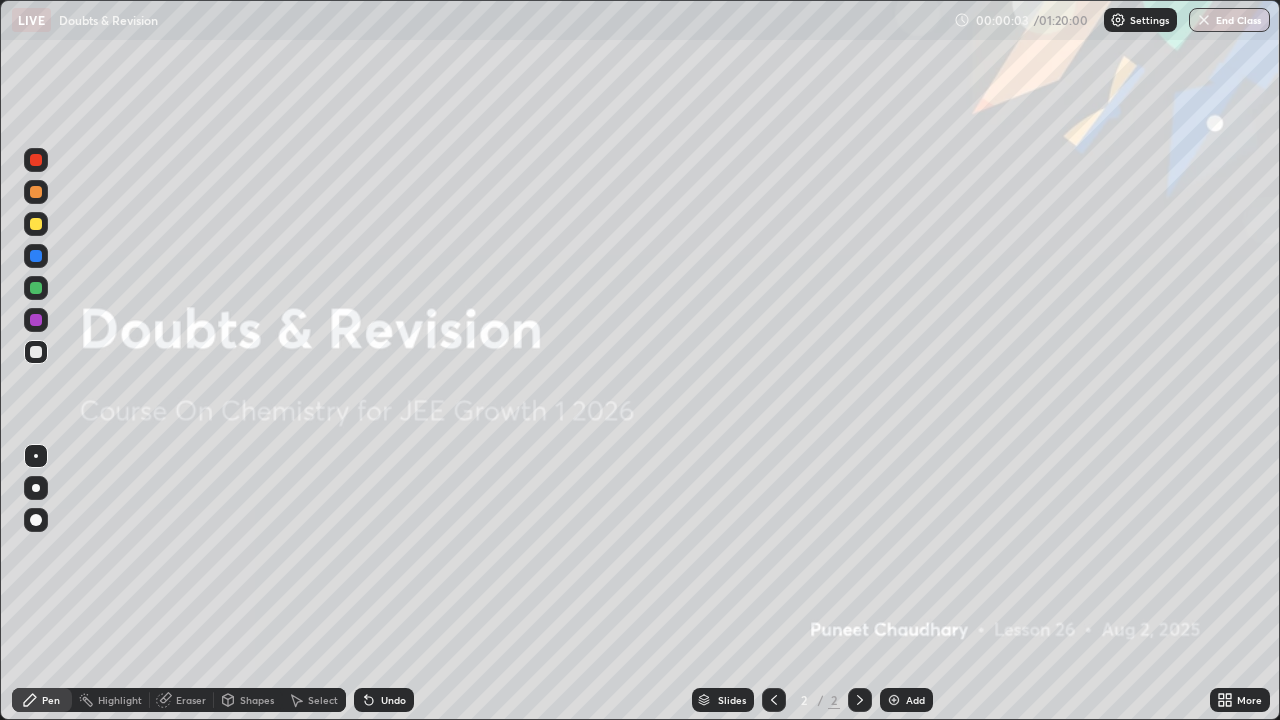 scroll, scrollTop: 99280, scrollLeft: 98720, axis: both 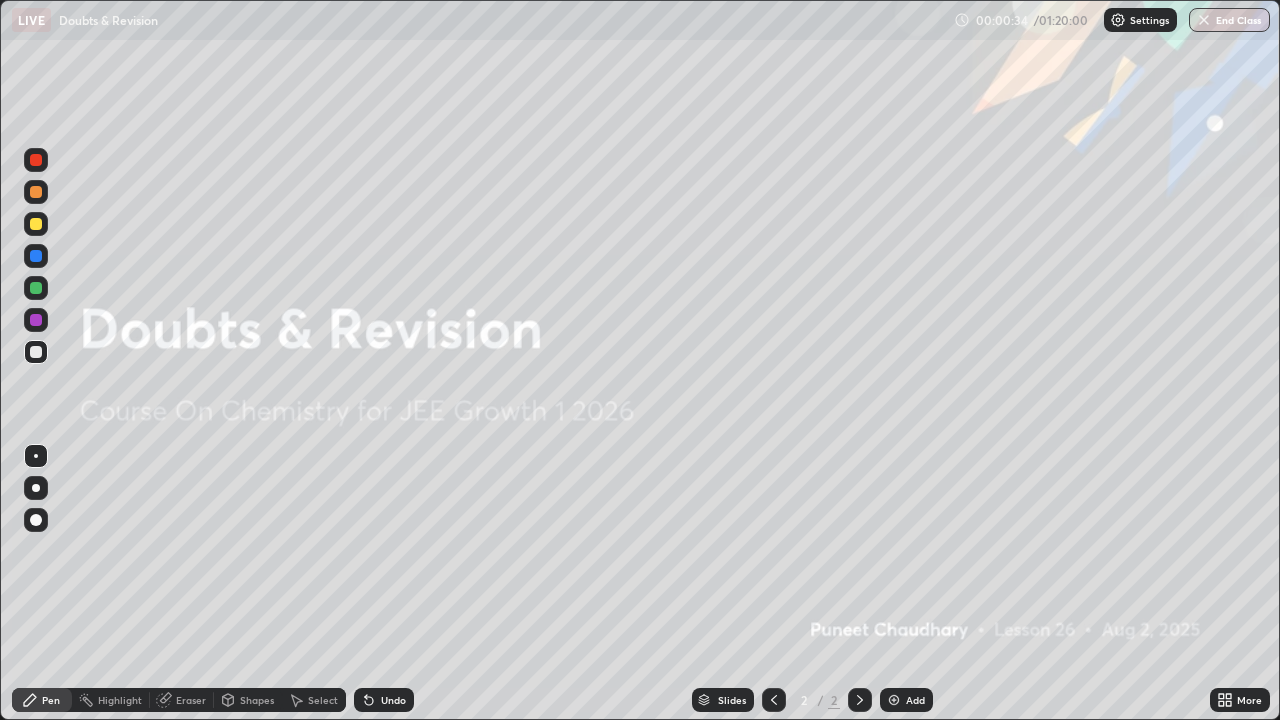click on "Add" at bounding box center [915, 700] 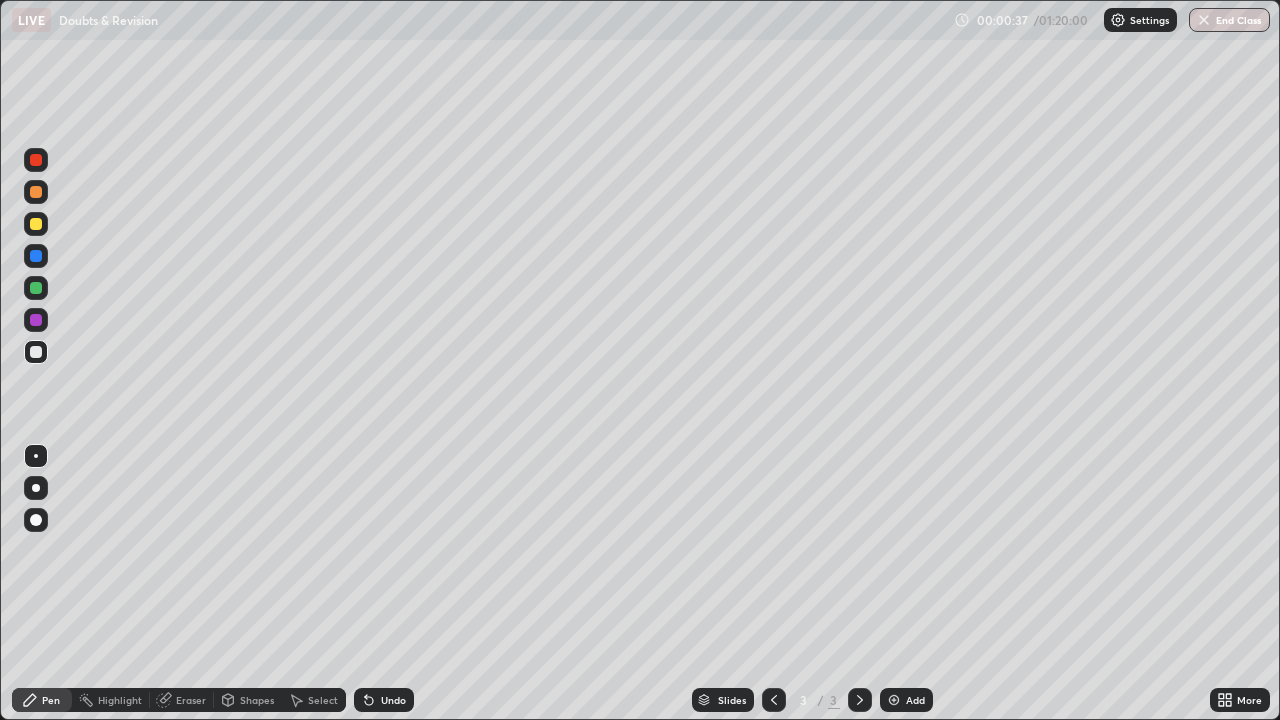 click at bounding box center [36, 488] 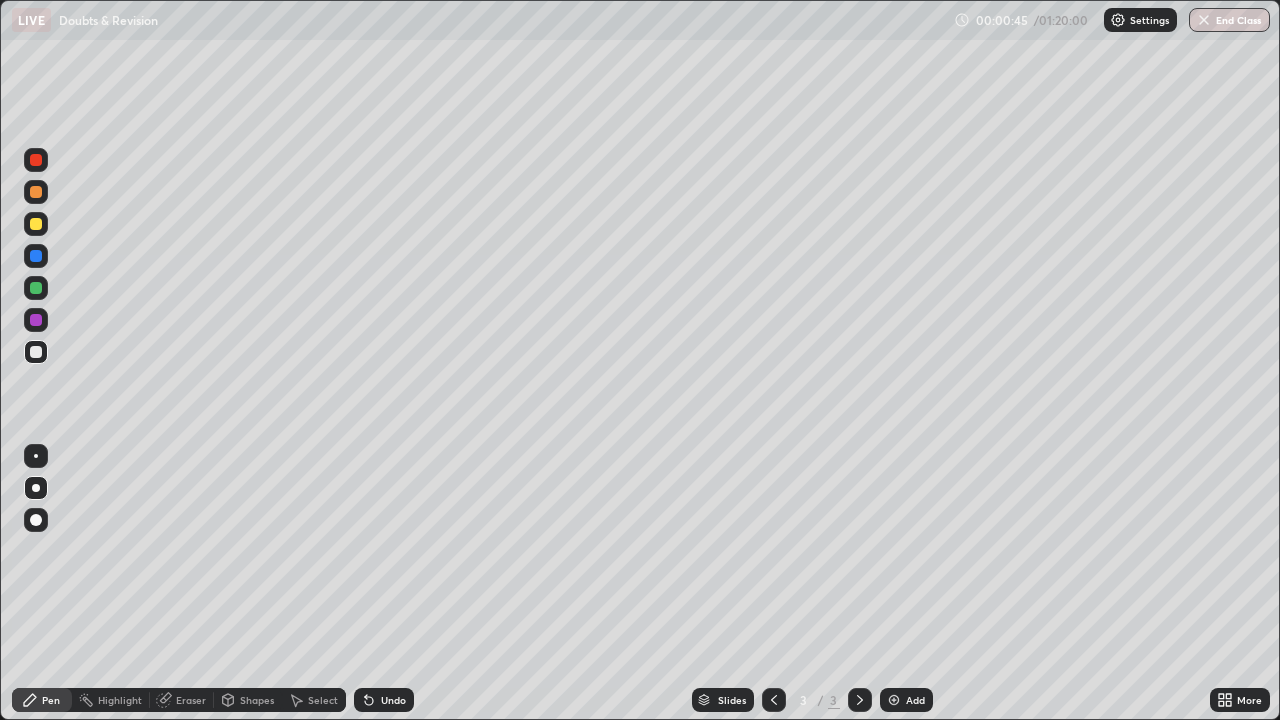 click on "Undo" at bounding box center [393, 700] 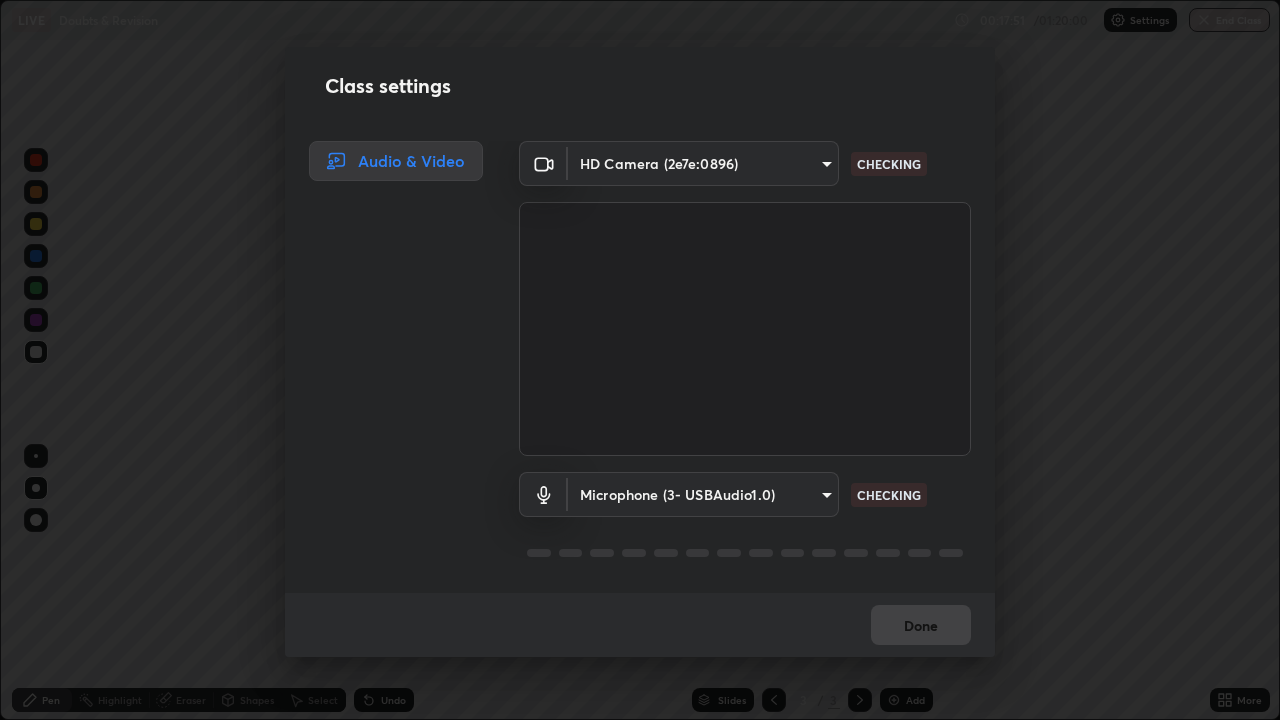 scroll, scrollTop: 720, scrollLeft: 1280, axis: both 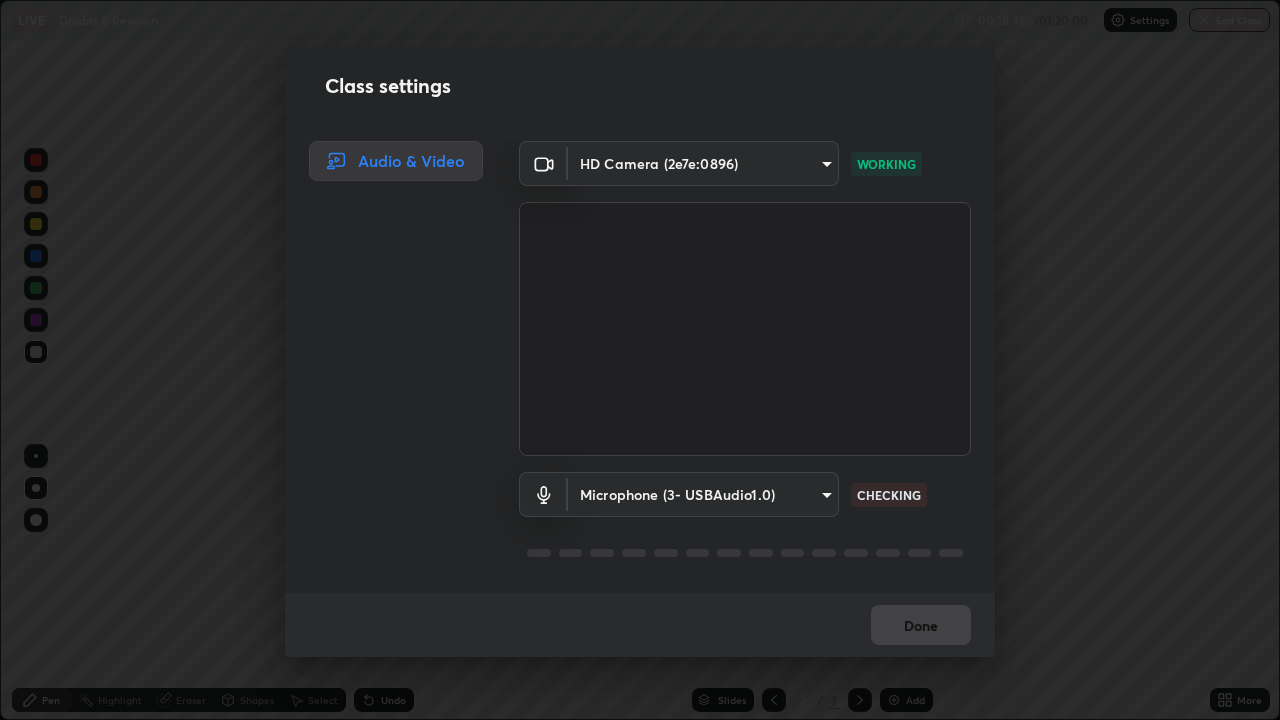 click on "Erase all LIVE Doubts & Revision 00:18:45 / 01:20:00 Settings End Class Setting up your live class Doubts & Revision • L26 of Course On Chemistry for JEE Growth 1 2026 [FIRST] [LAST] Pen Highlight Eraser Shapes Select Undo Slides 3 / 3 Add More Enable hand raising Enable raise hand to speak to learners. Once enabled, chat will be turned off temporarily. Enable x No doubts shared Encourage your learners to ask a doubt for better clarity Report an issue Reason for reporting Buffering Chat not working Audio - Video sync issue Educator video quality low Attach an image Report Class settings Audio & Video HD Camera (2e7e:0896) [HASH] WORKING Microphone (3- USBAudio1.0) [HASH] CHECKING Done" at bounding box center (640, 360) 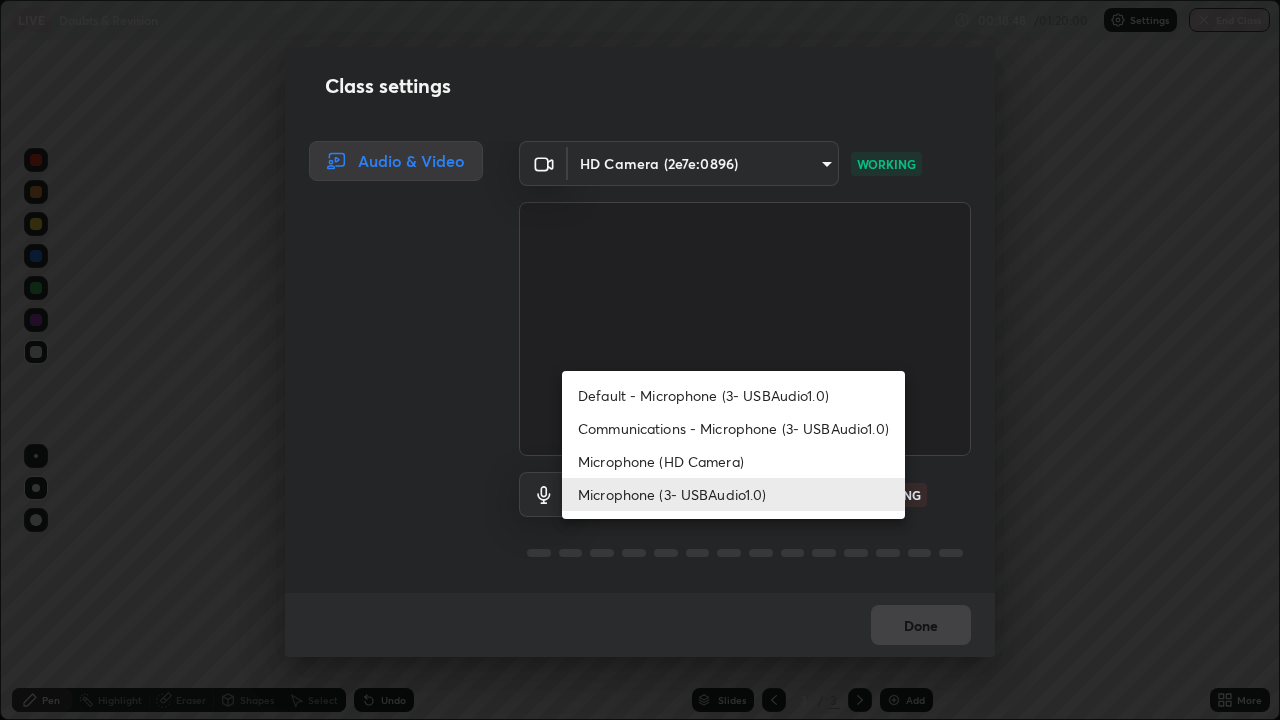 click on "Default - Microphone (3- USBAudio1.0)" at bounding box center [733, 395] 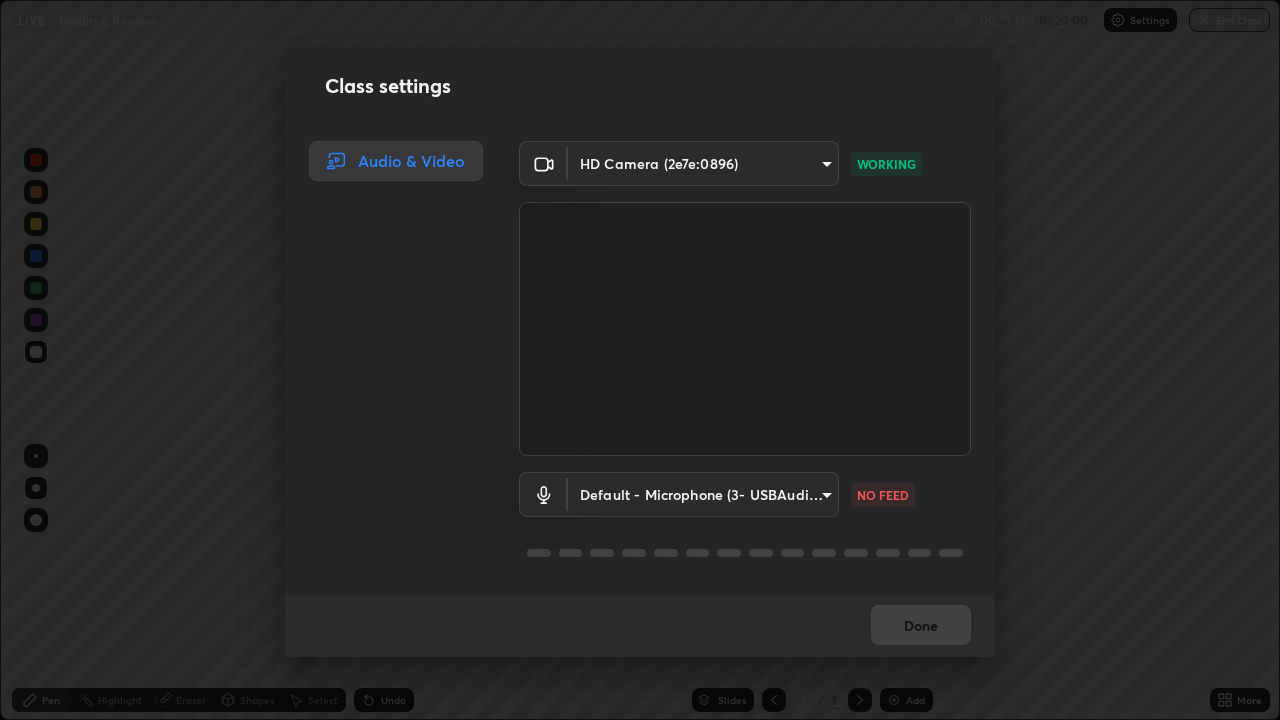 click on "Erase all LIVE Doubts & Revision 00:19:12 / 01:20:00 Settings End Class Setting up your live class Doubts & Revision • L26 of Course On Chemistry for JEE Growth 1 2026 [FIRST] [LAST] Pen Highlight Eraser Shapes Select Undo Slides 3 / 3 Add More Enable hand raising Enable raise hand to speak to learners. Once enabled, chat will be turned off temporarily. Enable x No doubts shared Encourage your learners to ask a doubt for better clarity Report an issue Reason for reporting Buffering Chat not working Audio - Video sync issue Educator video quality low Attach an image Report Class settings Audio & Video HD Camera (2e7e:0896) [HASH] WORKING Default - Microphone (3- USBAudio1.0) default NO FEED Done" at bounding box center [640, 360] 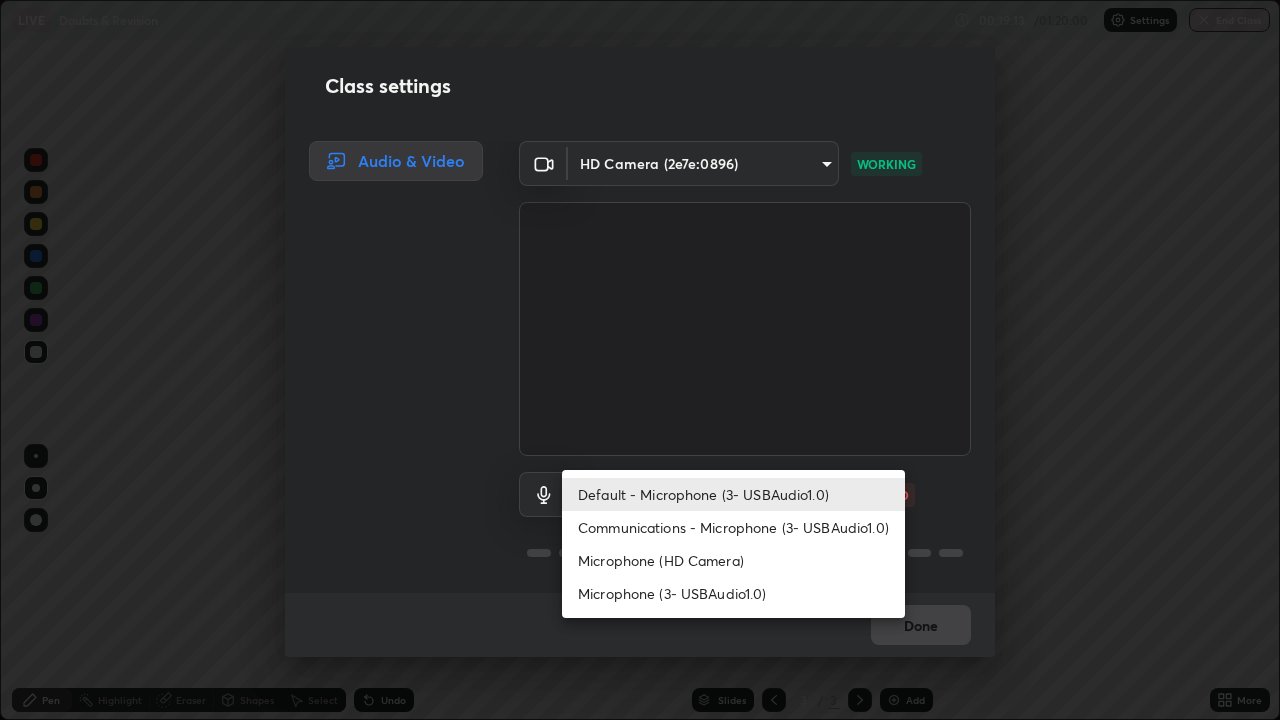 click on "Communications - Microphone (3- USBAudio1.0)" at bounding box center [733, 527] 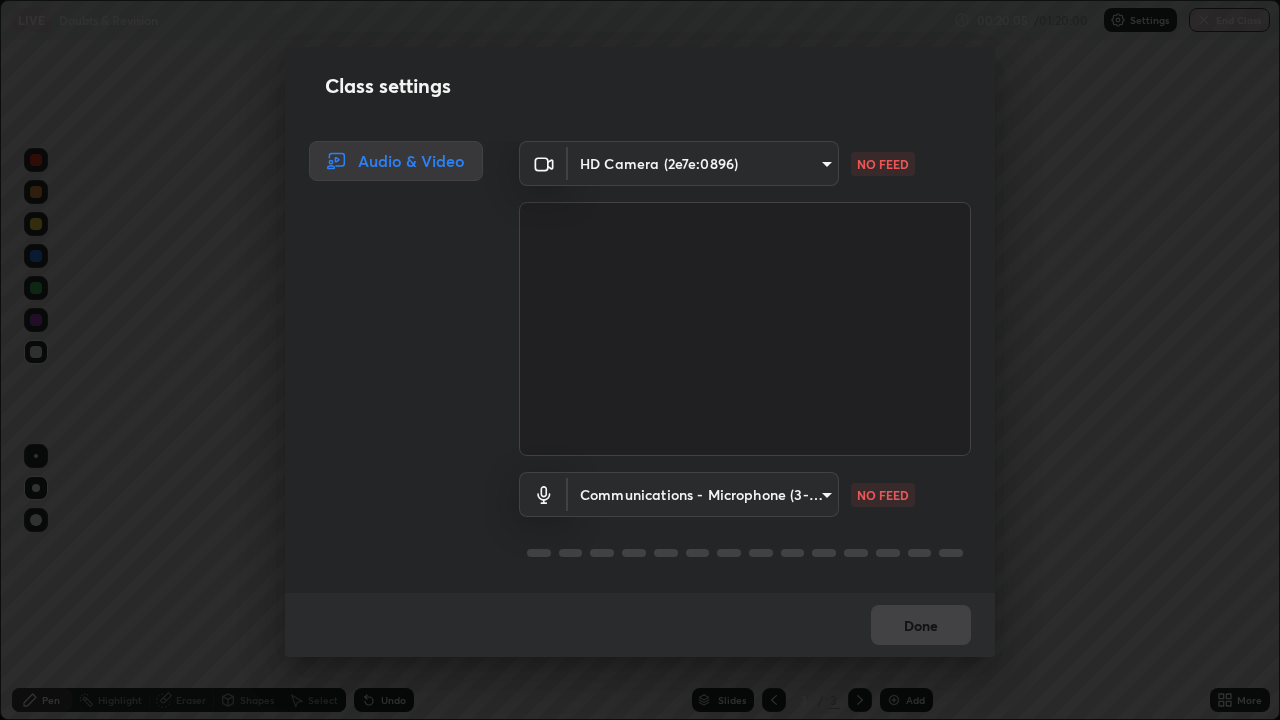 click on "Erase all LIVE Doubts & Revision 00:20:05 / 01:20:00 Settings End Class Setting up your live class Doubts & Revision • L26 of Course On Chemistry for JEE Growth 1 2026 [FIRST] [LAST] Pen Highlight Eraser Shapes Select Undo Slides 3 / 3 Add More Enable hand raising Enable raise hand to speak to learners. Once enabled, chat will be turned off temporarily. Enable x No doubts shared Encourage your learners to ask a doubt for better clarity Report an issue Reason for reporting Buffering Chat not working Audio - Video sync issue Educator video quality low Attach an image Report Class settings Audio & Video HD Camera (2e7e:0896) [HASH] NO FEED Communications - Microphone (3- USBAudio1.0) communications NO FEED Done" at bounding box center (640, 360) 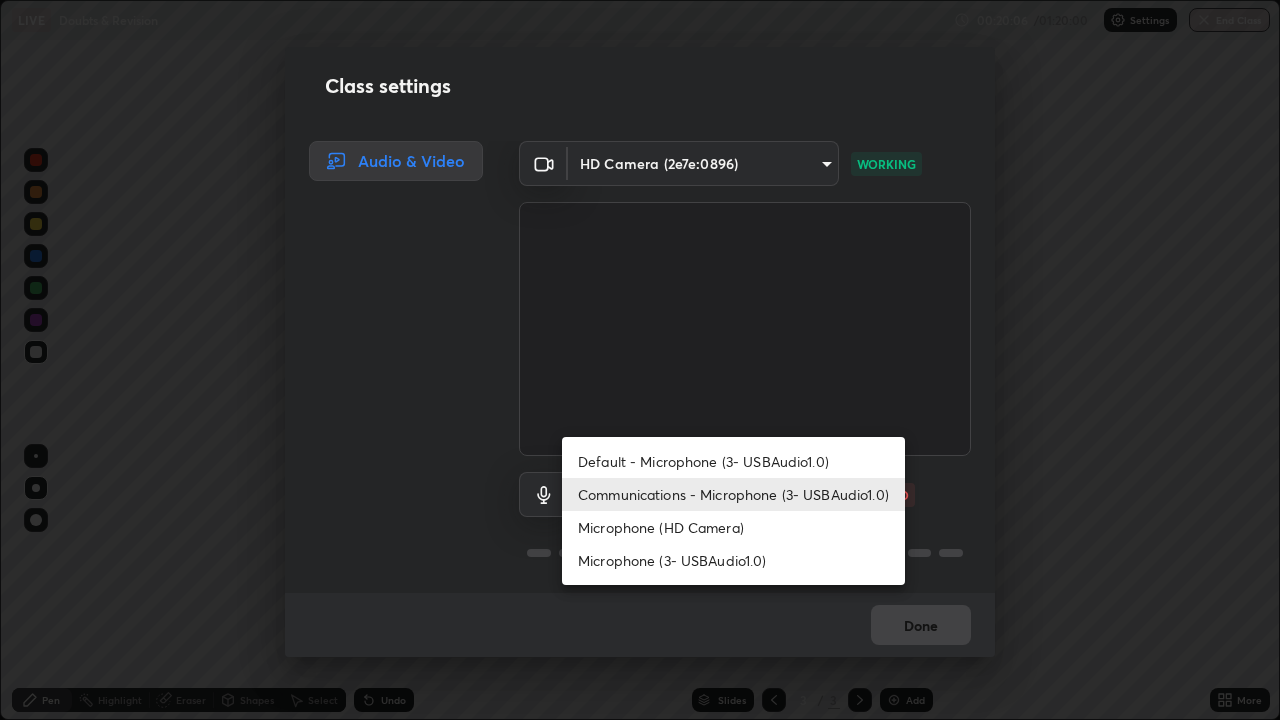 click on "Default - Microphone (3- USBAudio1.0)" at bounding box center (733, 461) 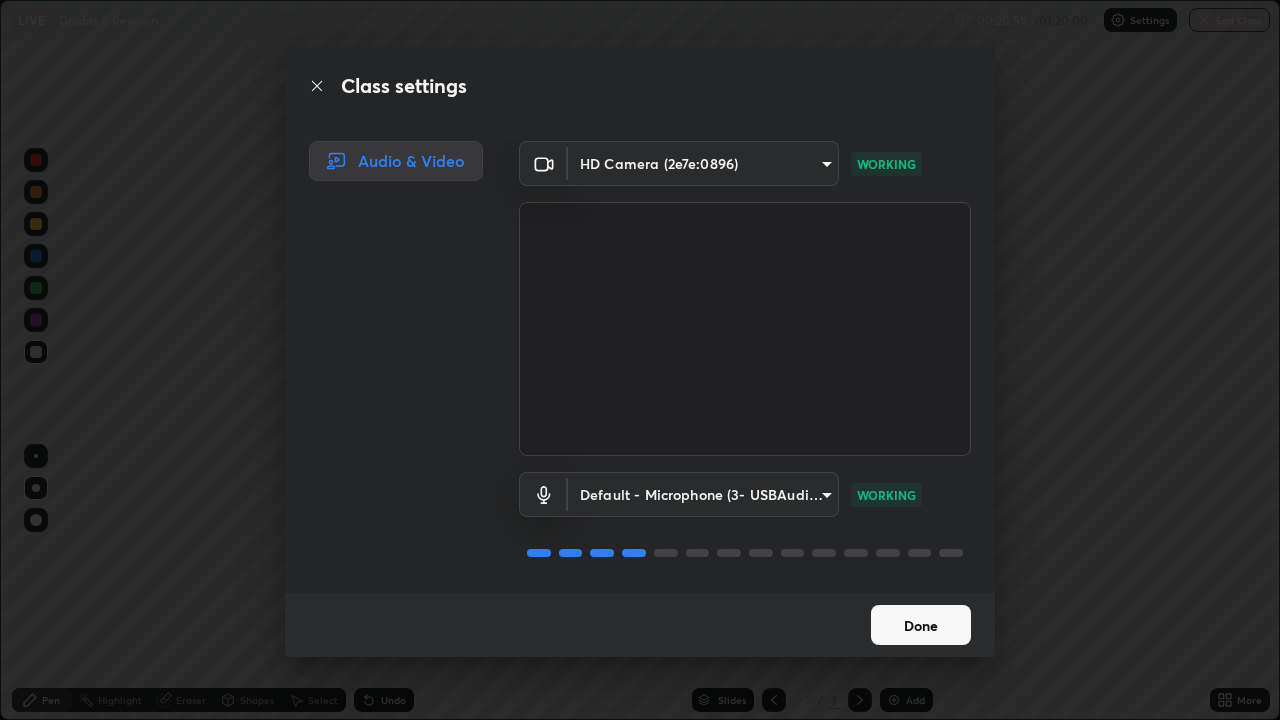 click on "Done" at bounding box center (640, 625) 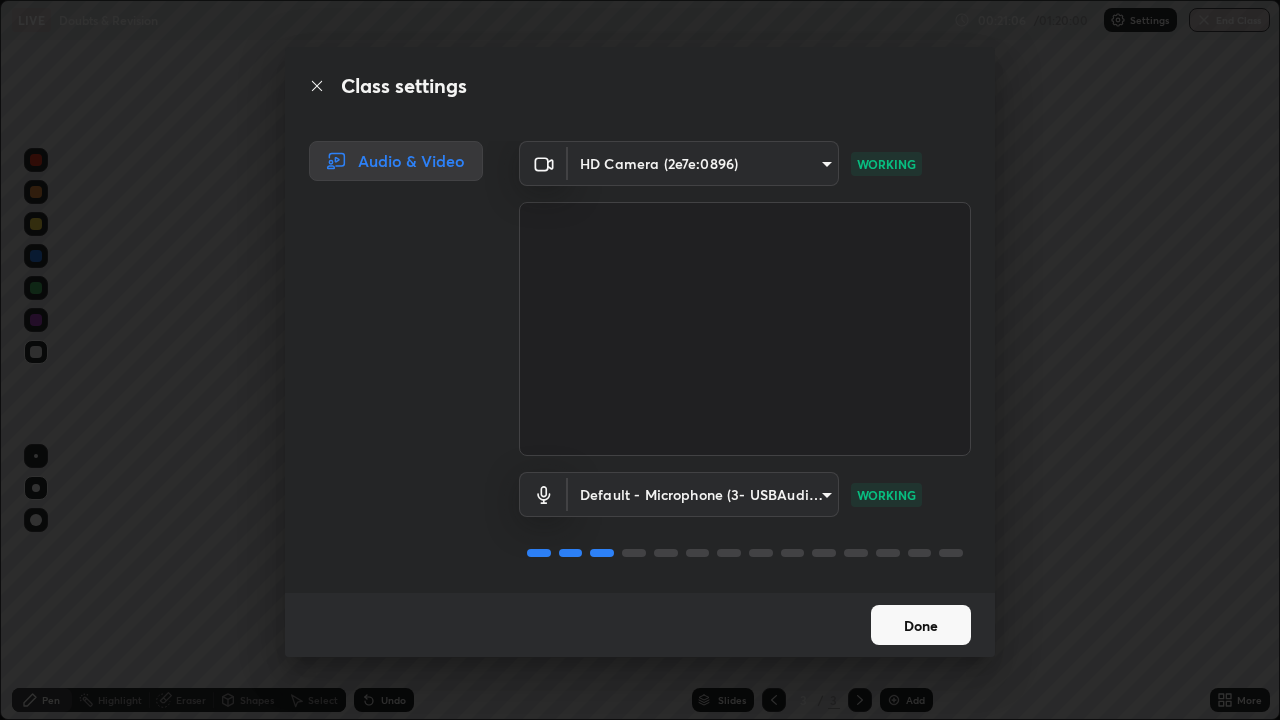 click on "Done" at bounding box center [921, 625] 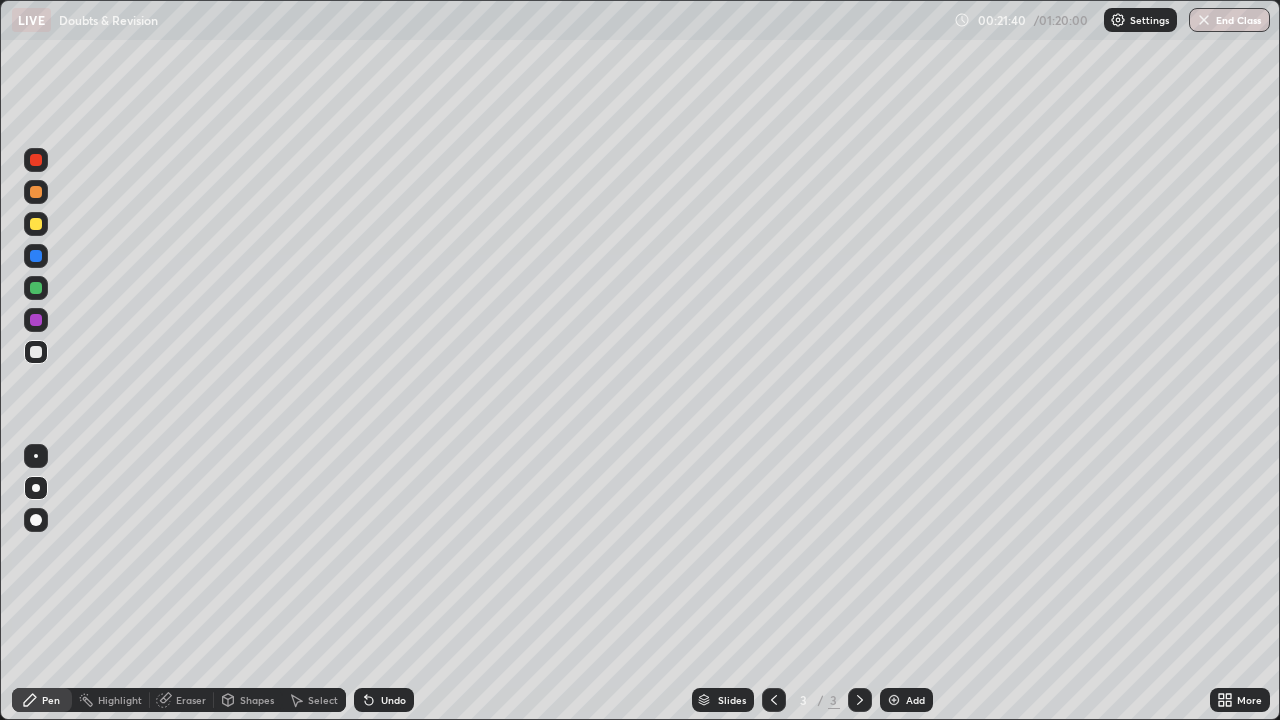 click on "Shapes" at bounding box center (257, 700) 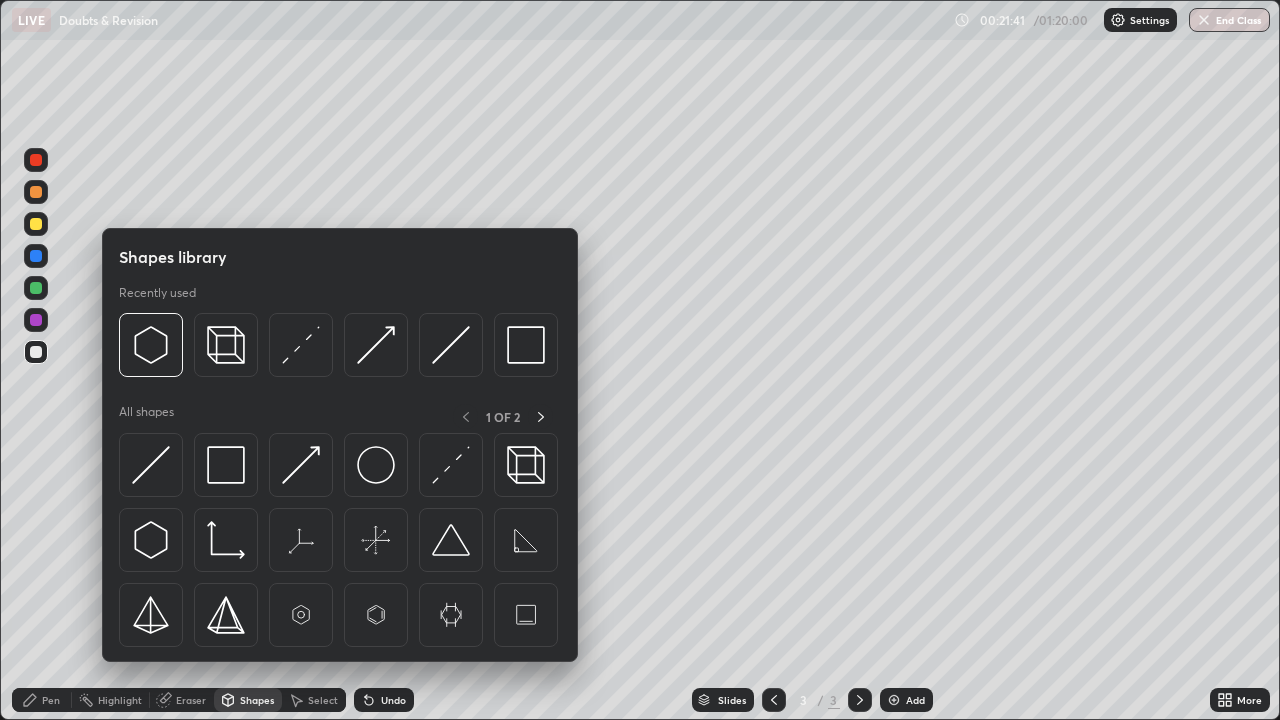 click on "Eraser" at bounding box center [191, 700] 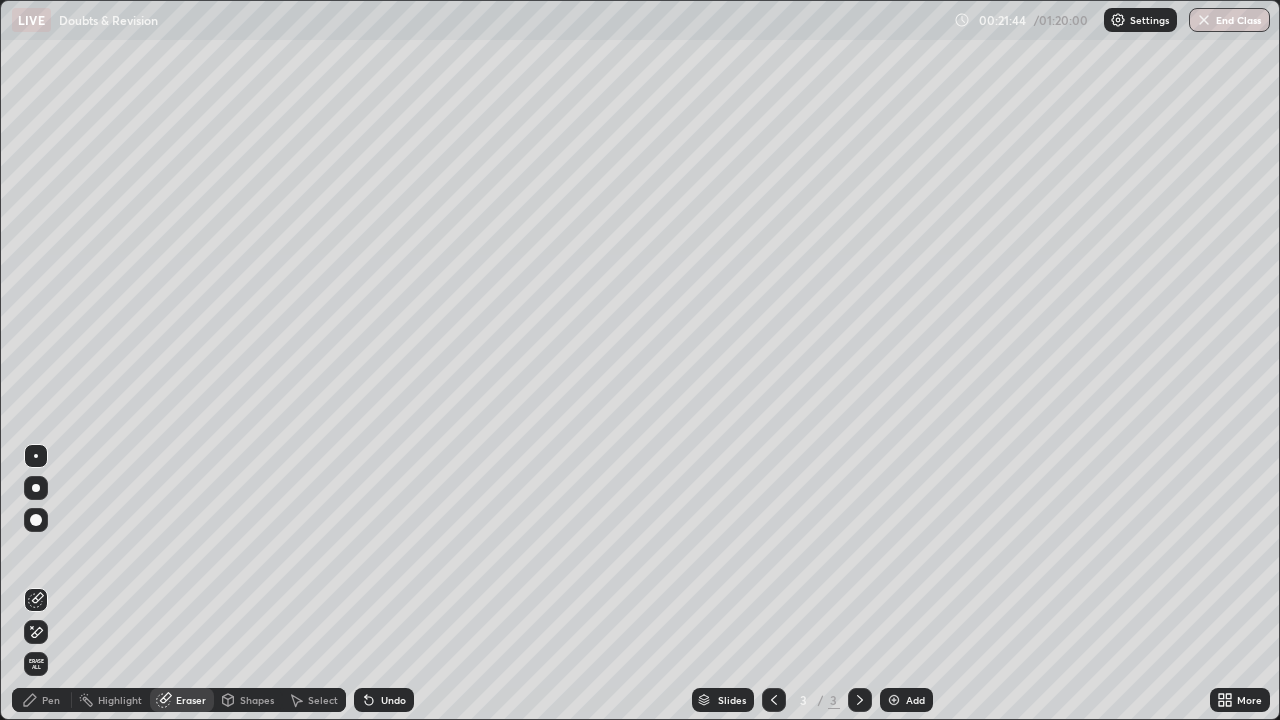 click on "Pen" at bounding box center (42, 700) 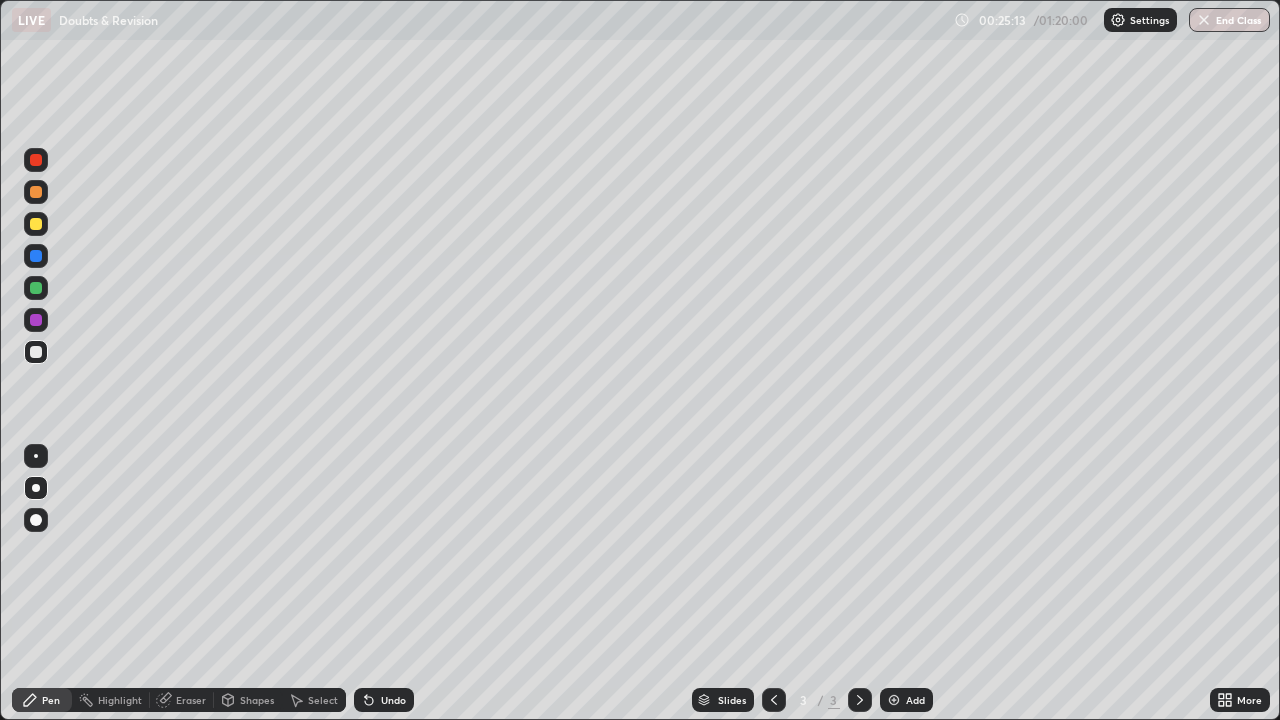 click at bounding box center [36, 224] 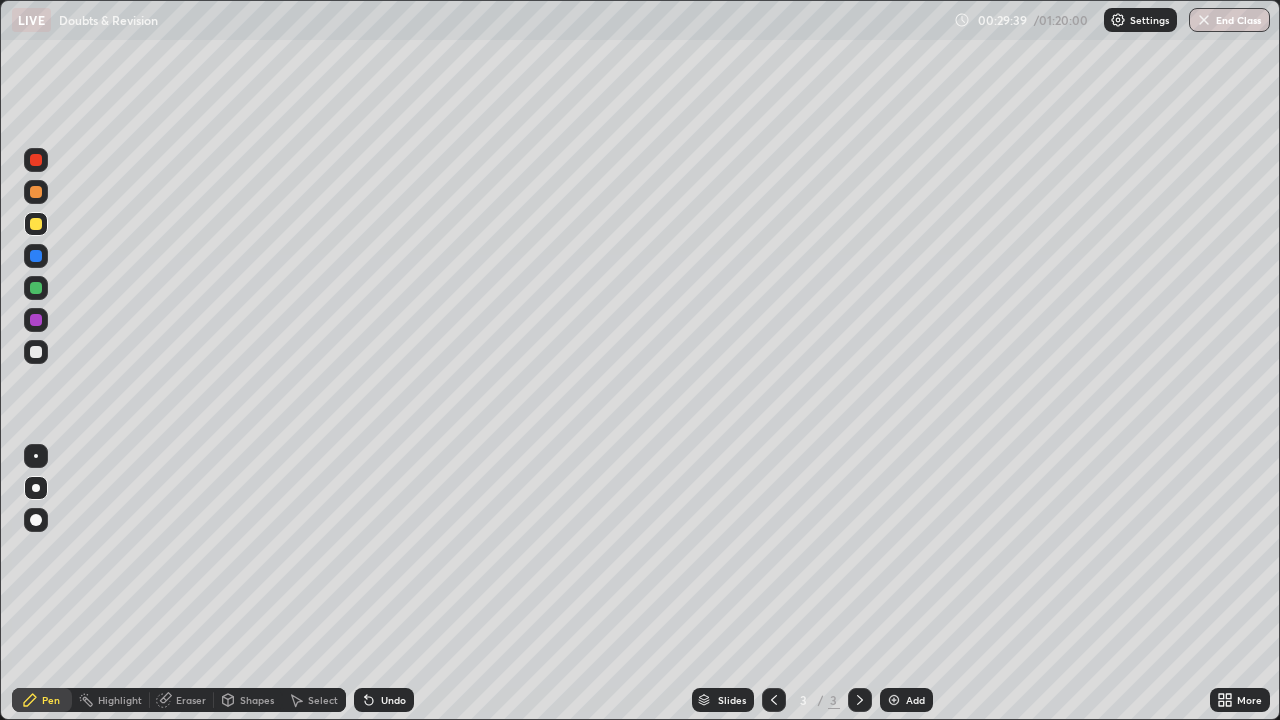 click at bounding box center [36, 352] 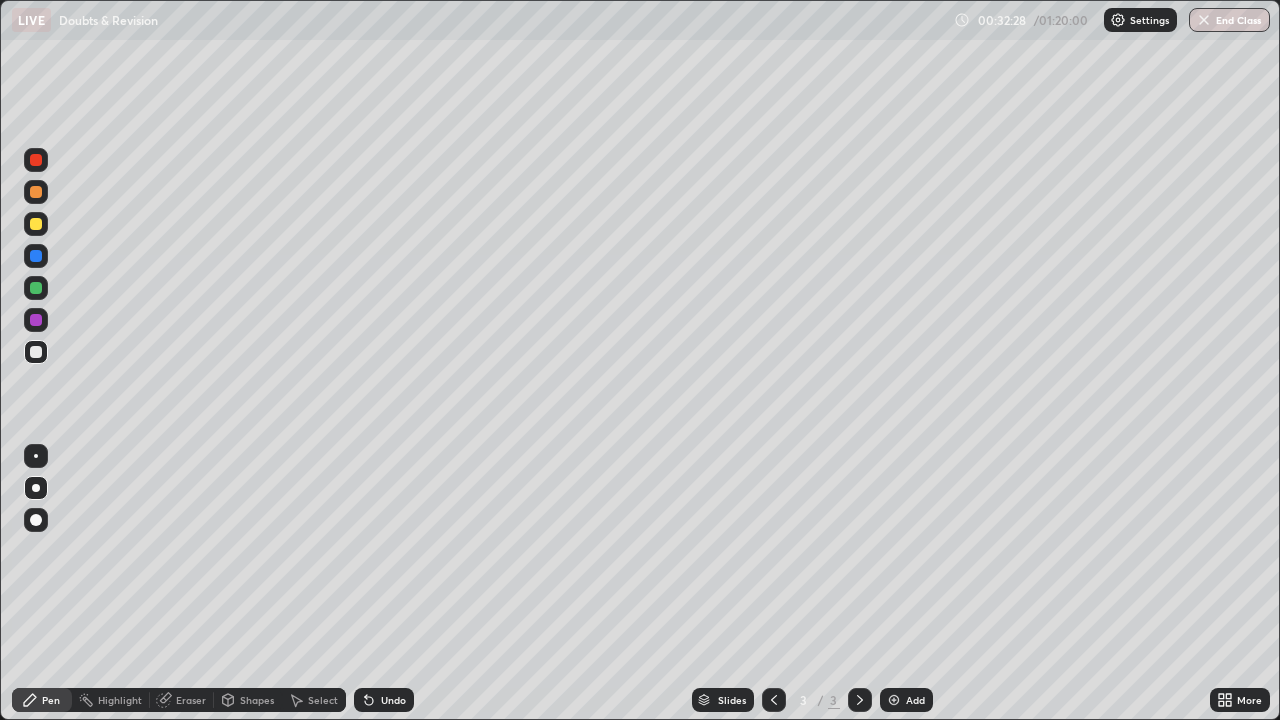 click on "Add" at bounding box center [915, 700] 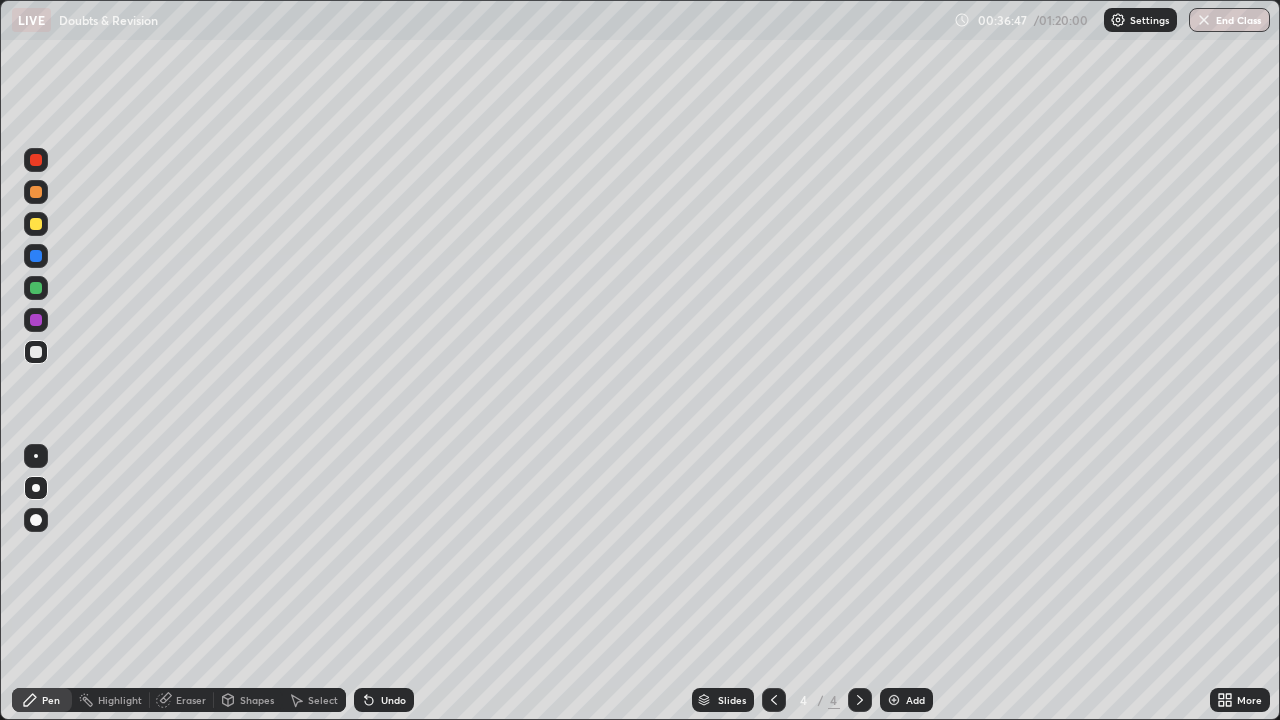 click on "Add" at bounding box center (915, 700) 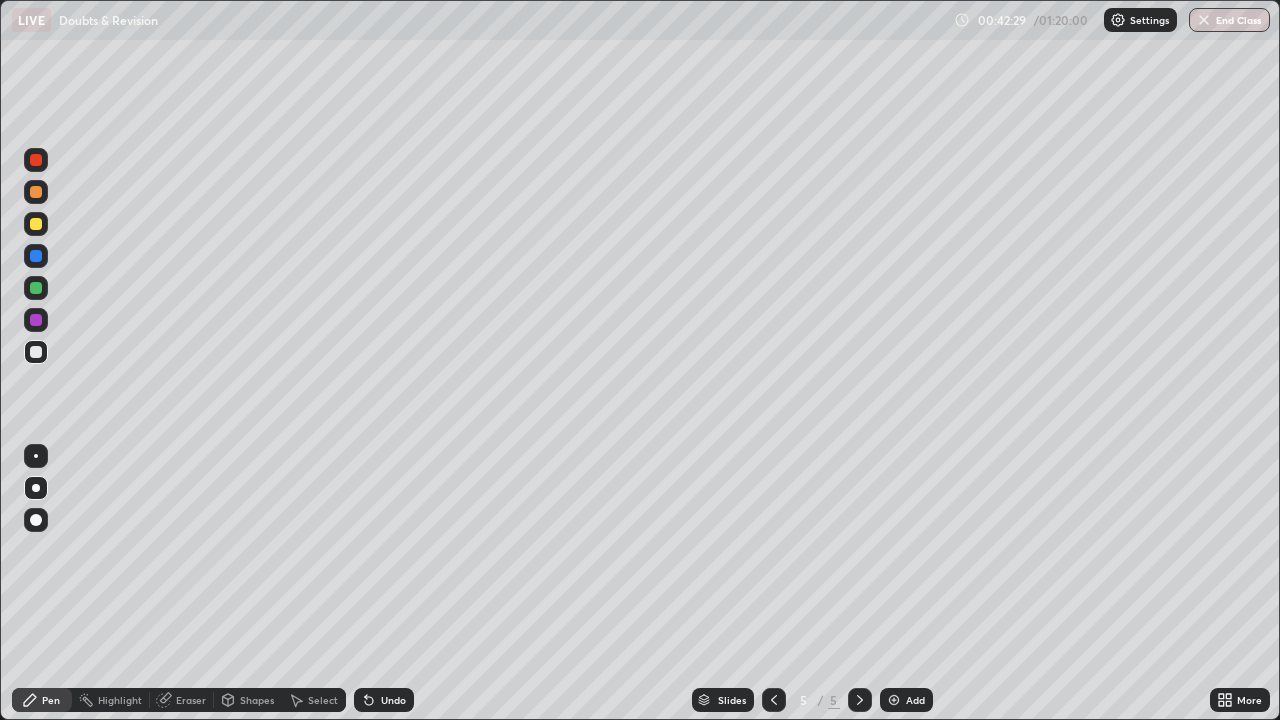 scroll, scrollTop: 720, scrollLeft: 640, axis: both 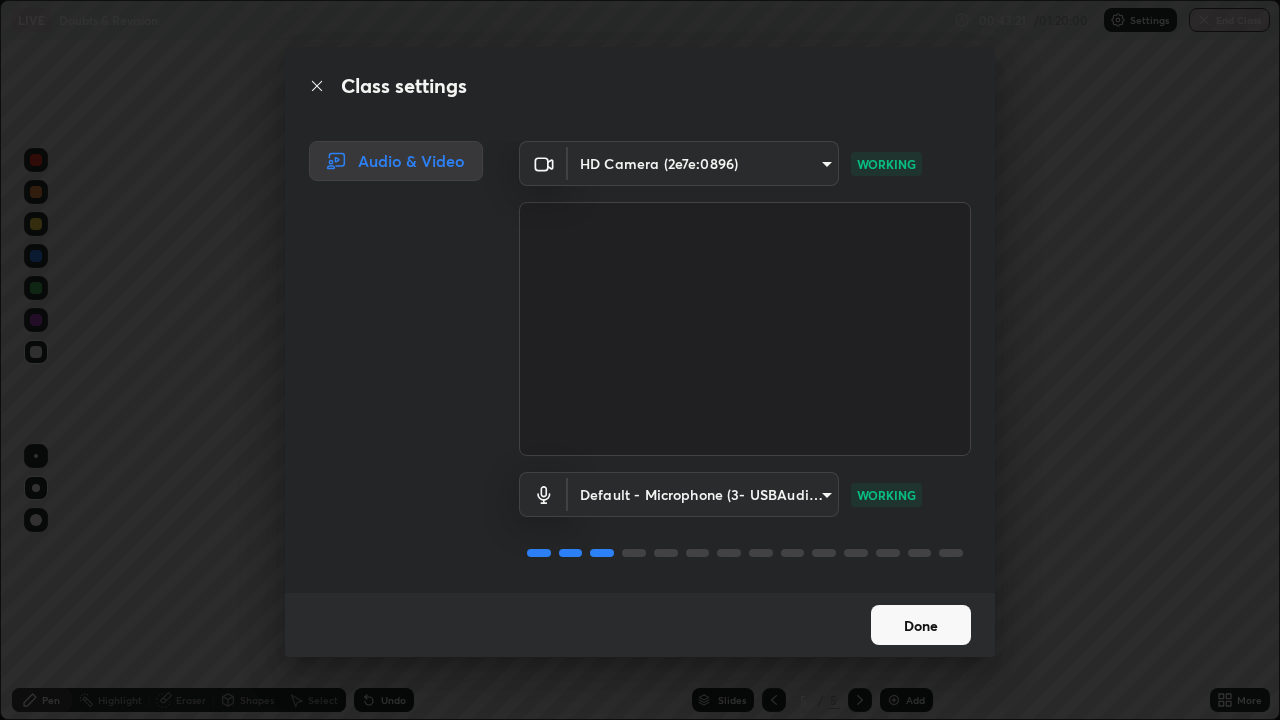 click on "Done" at bounding box center [921, 625] 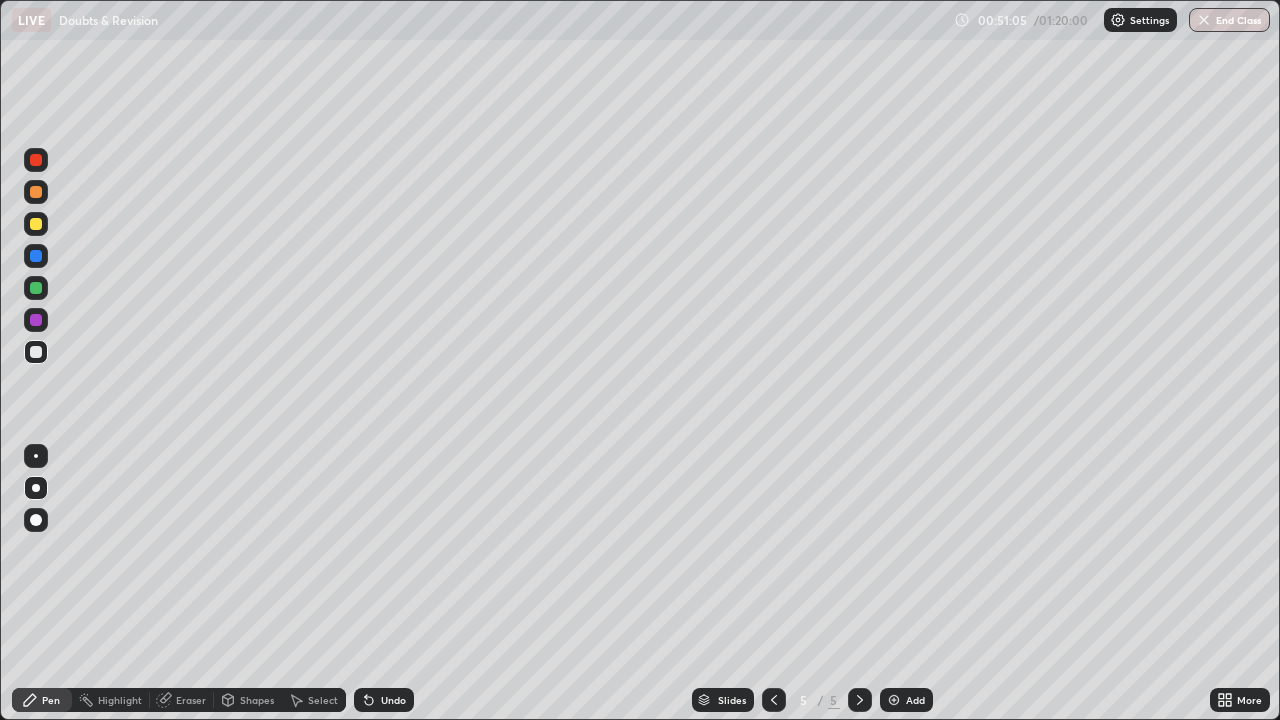 click on "Add" at bounding box center [915, 700] 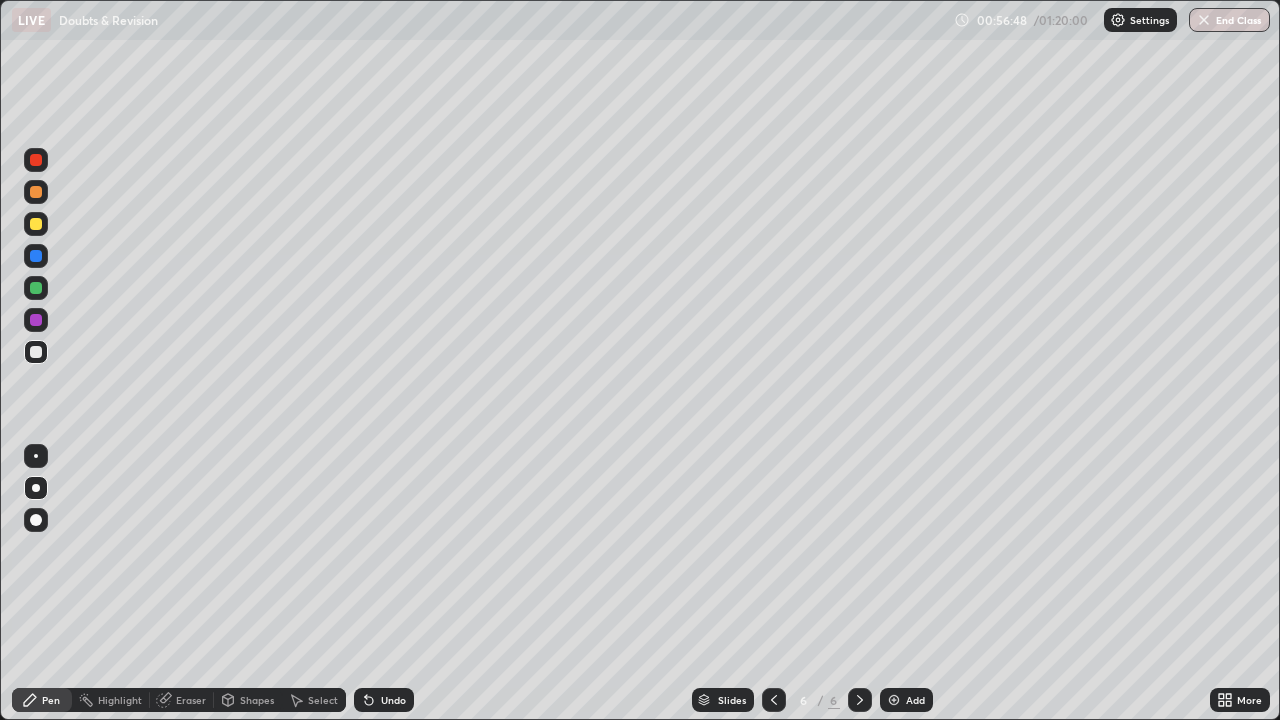 click on "Add" at bounding box center (915, 700) 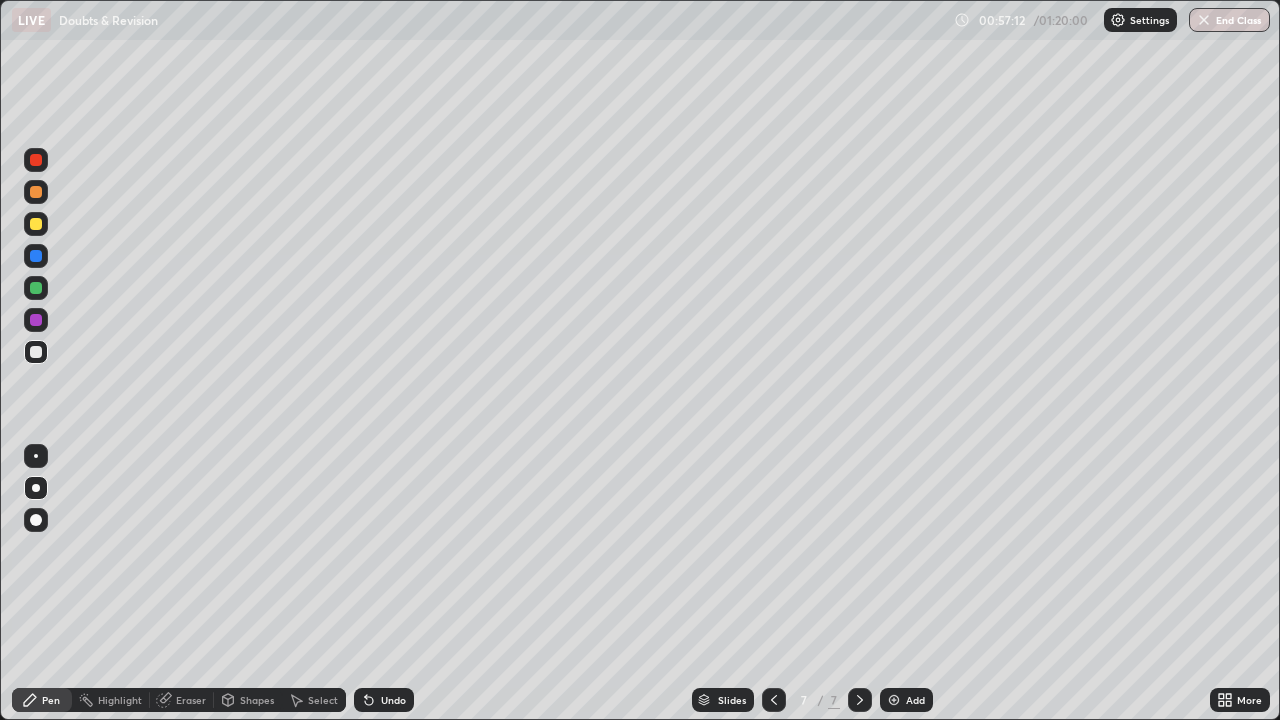 click on "Undo" at bounding box center [393, 700] 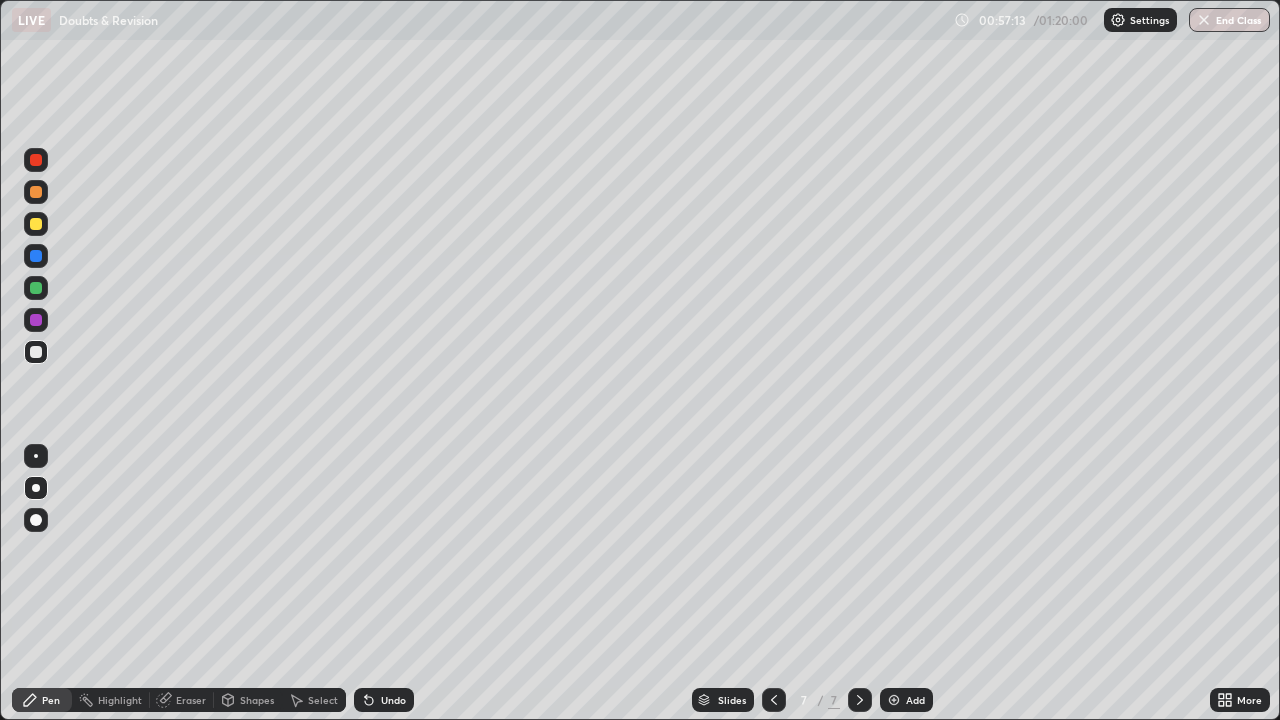 click on "Undo" at bounding box center (384, 700) 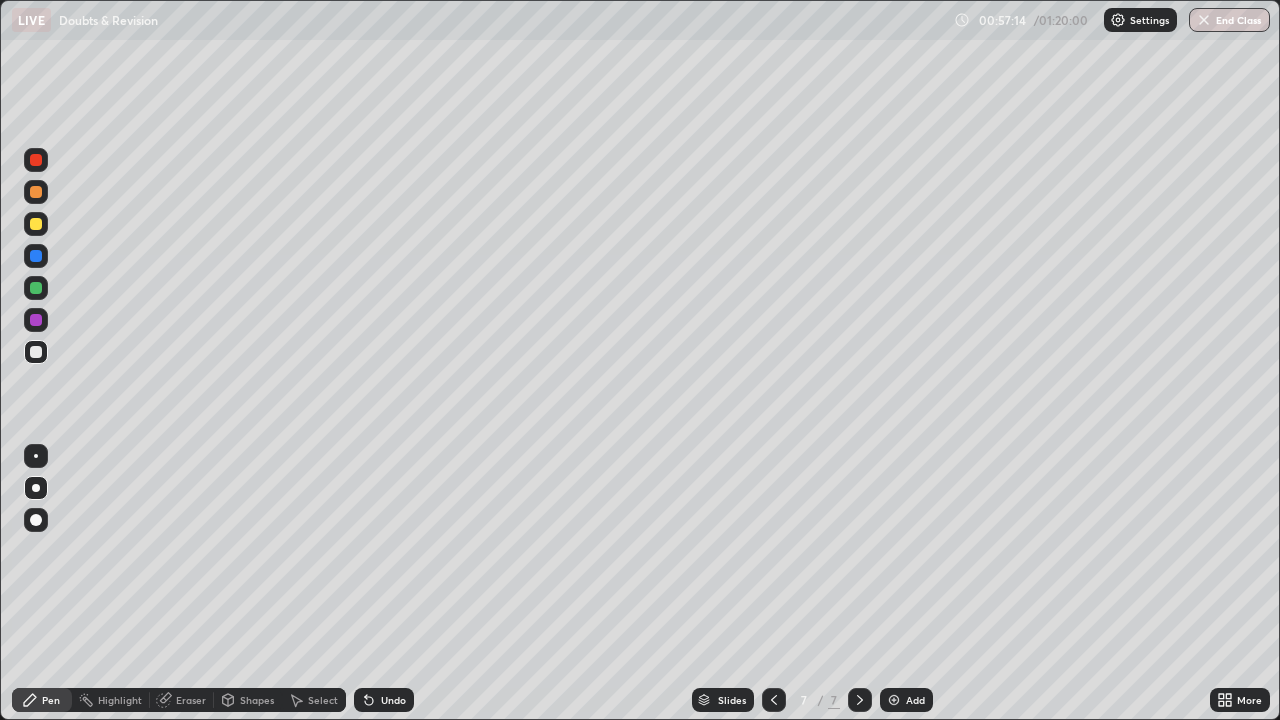 click on "Undo" at bounding box center [384, 700] 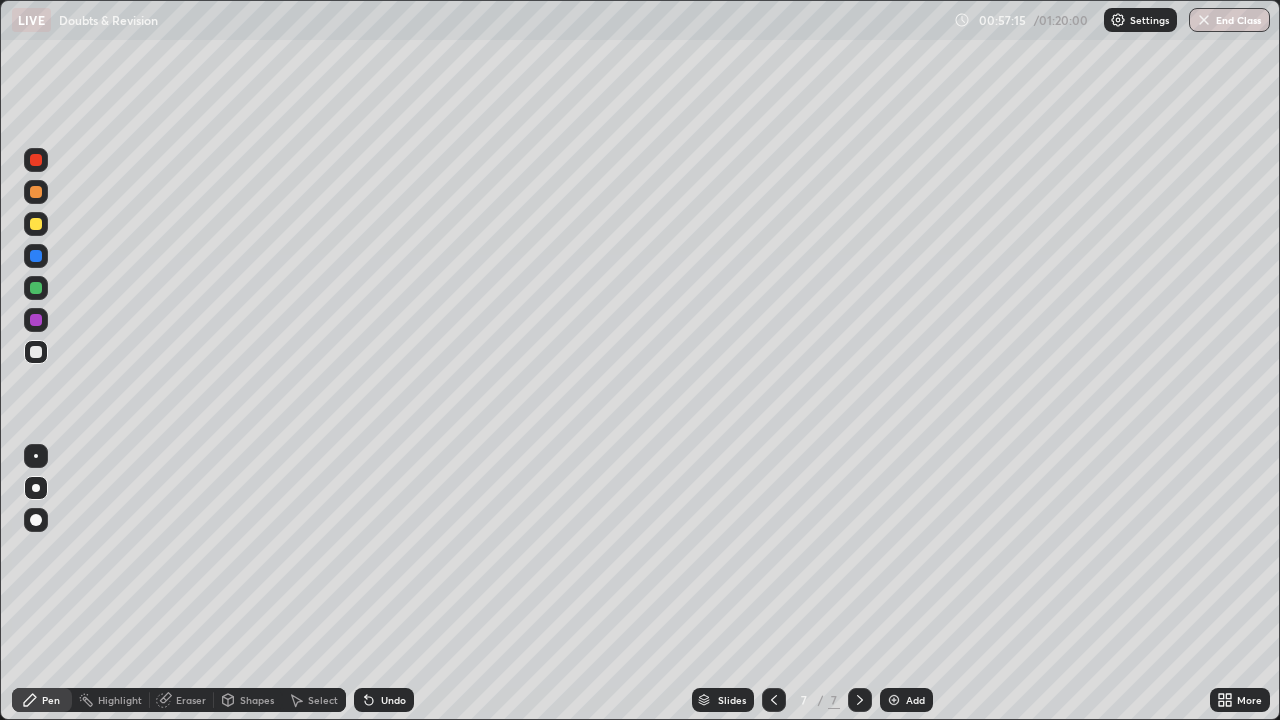 click on "Undo" at bounding box center [393, 700] 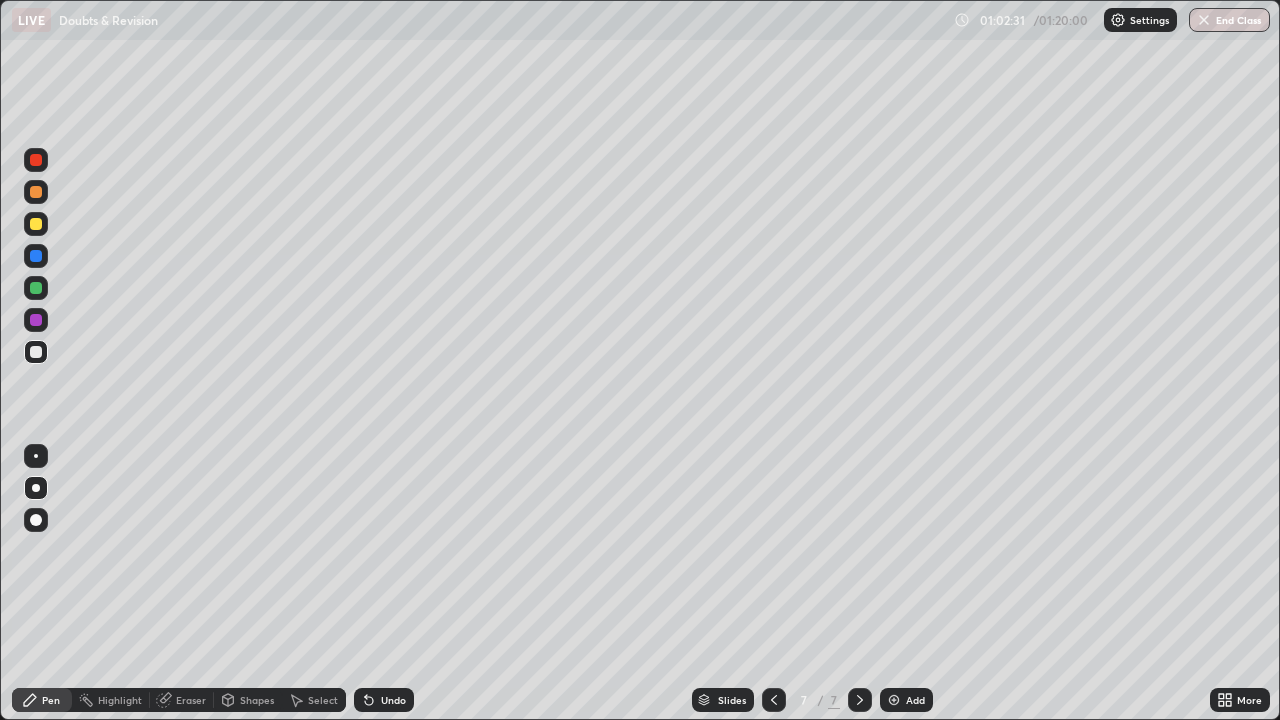 click 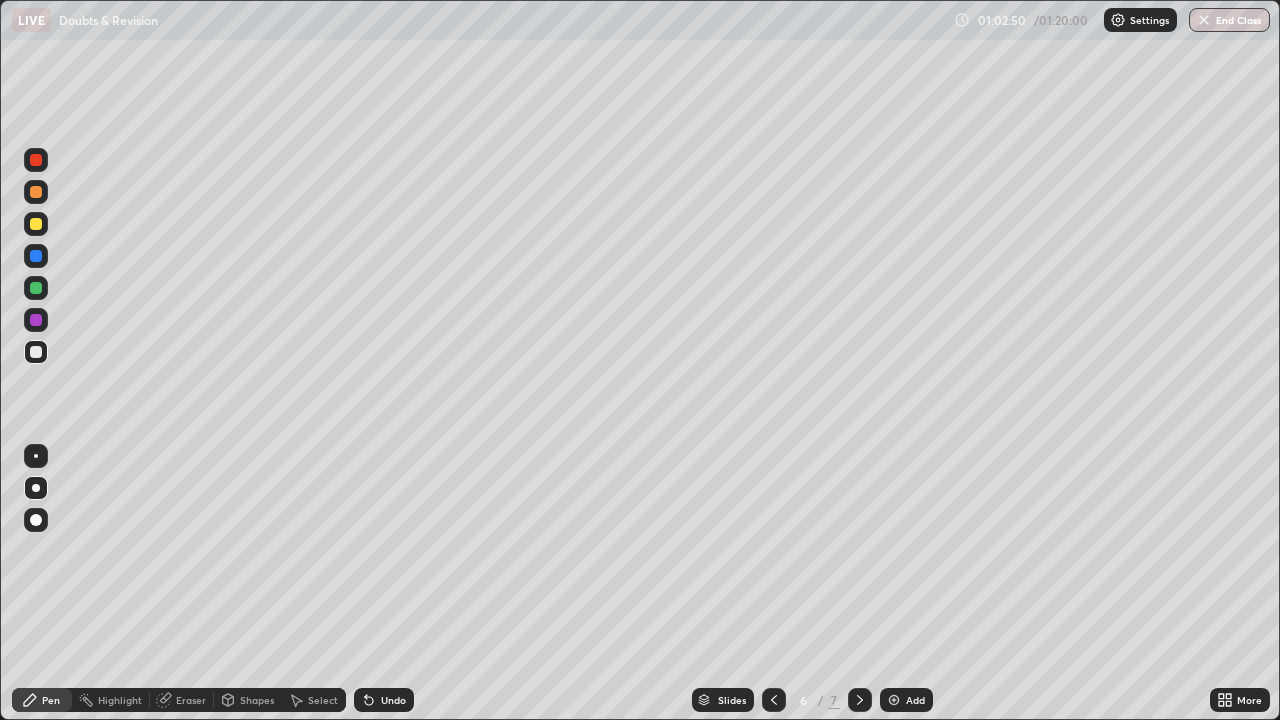 click 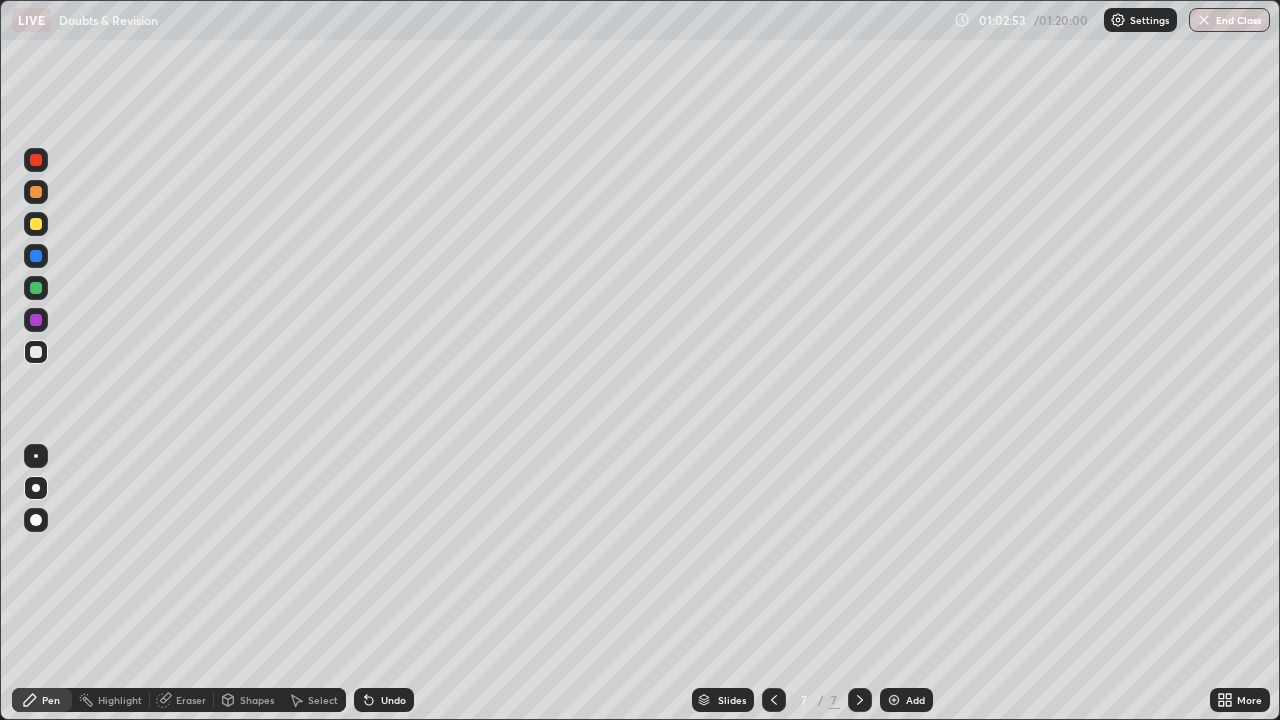 click on "Add" at bounding box center (915, 700) 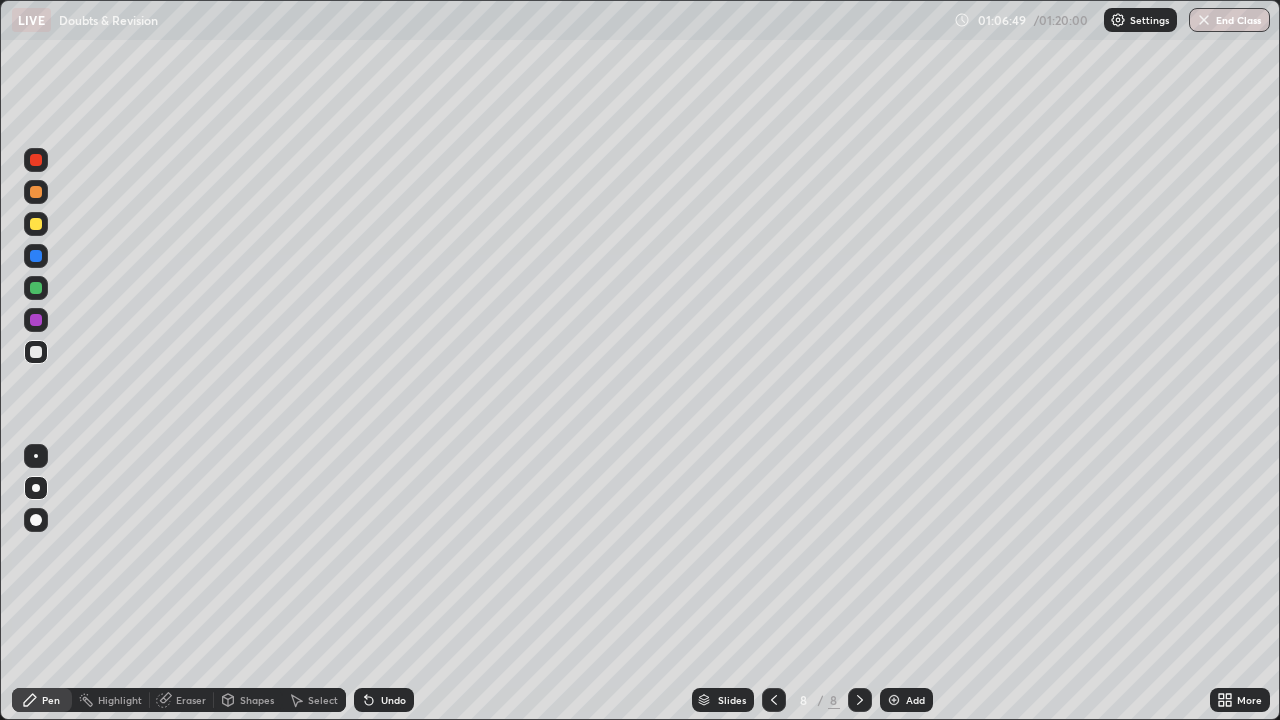 click on "Eraser" at bounding box center [191, 700] 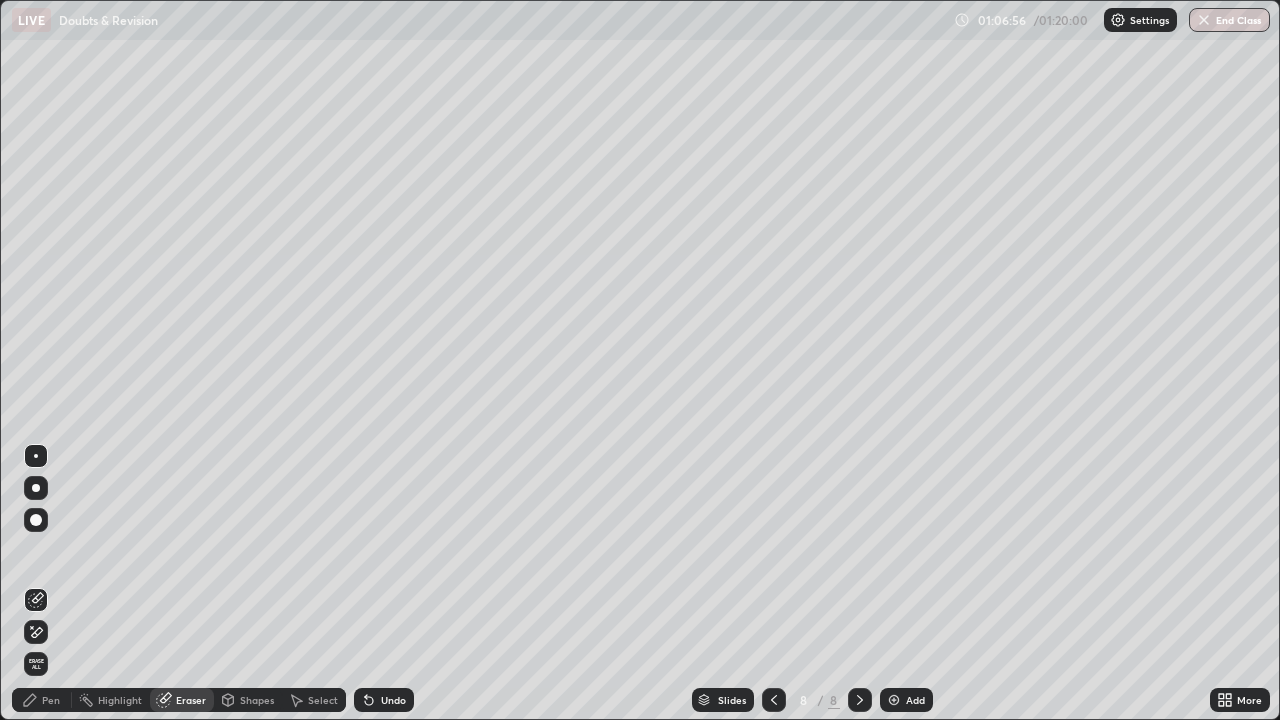 click on "Pen" at bounding box center [42, 700] 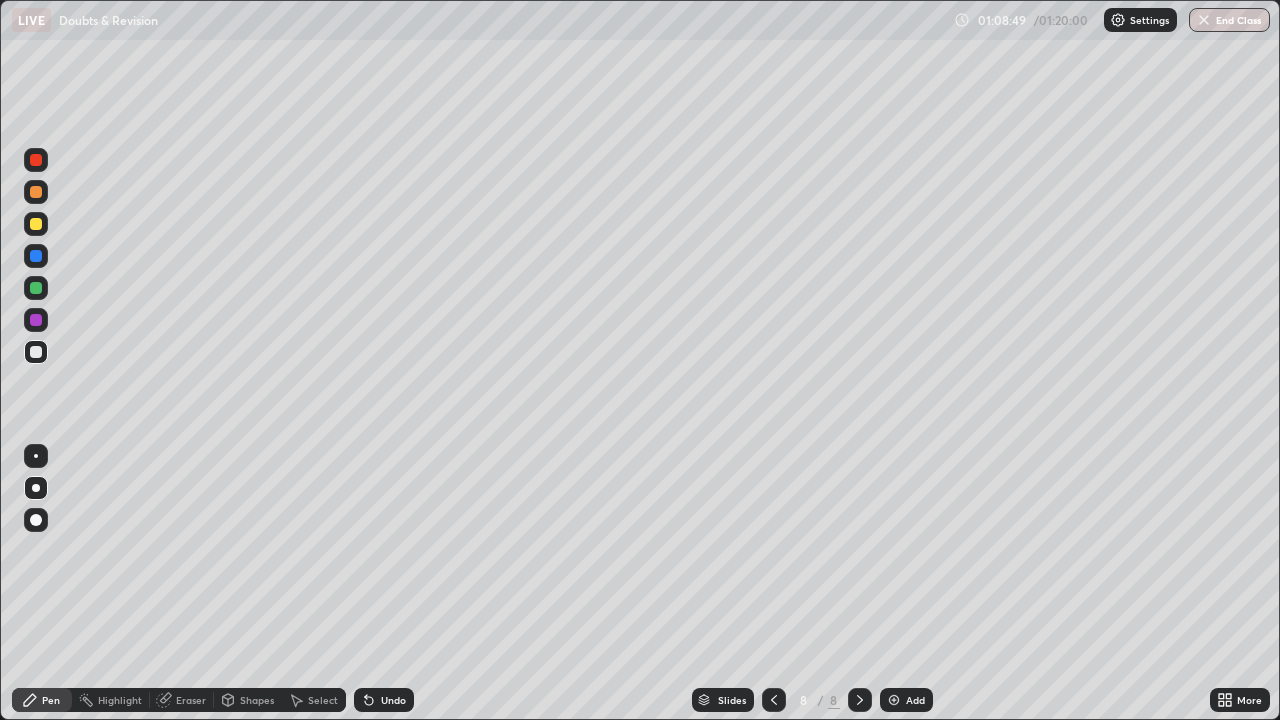 click on "End Class" at bounding box center (1229, 20) 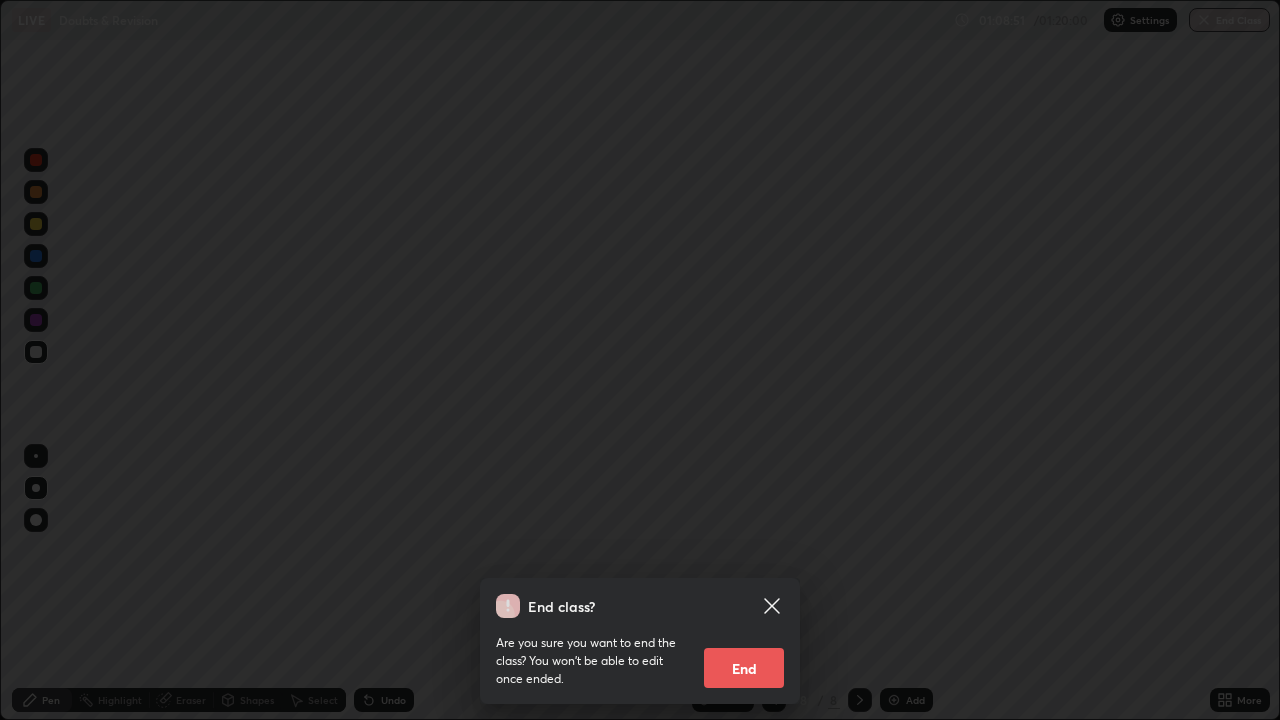 click on "End" at bounding box center (744, 668) 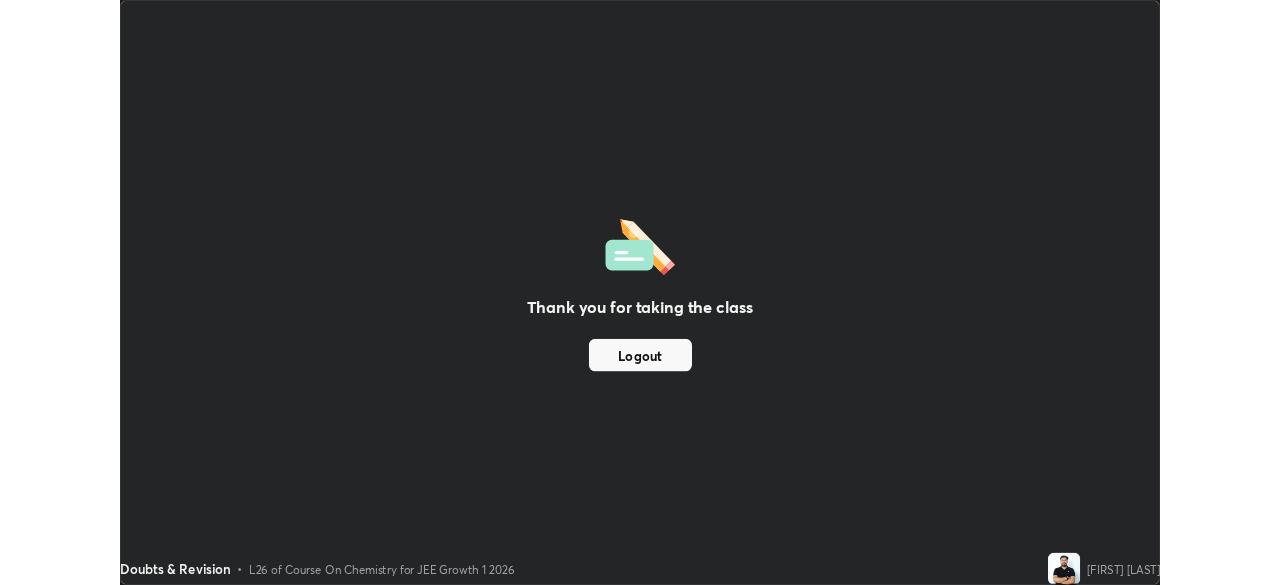 scroll, scrollTop: 585, scrollLeft: 1280, axis: both 